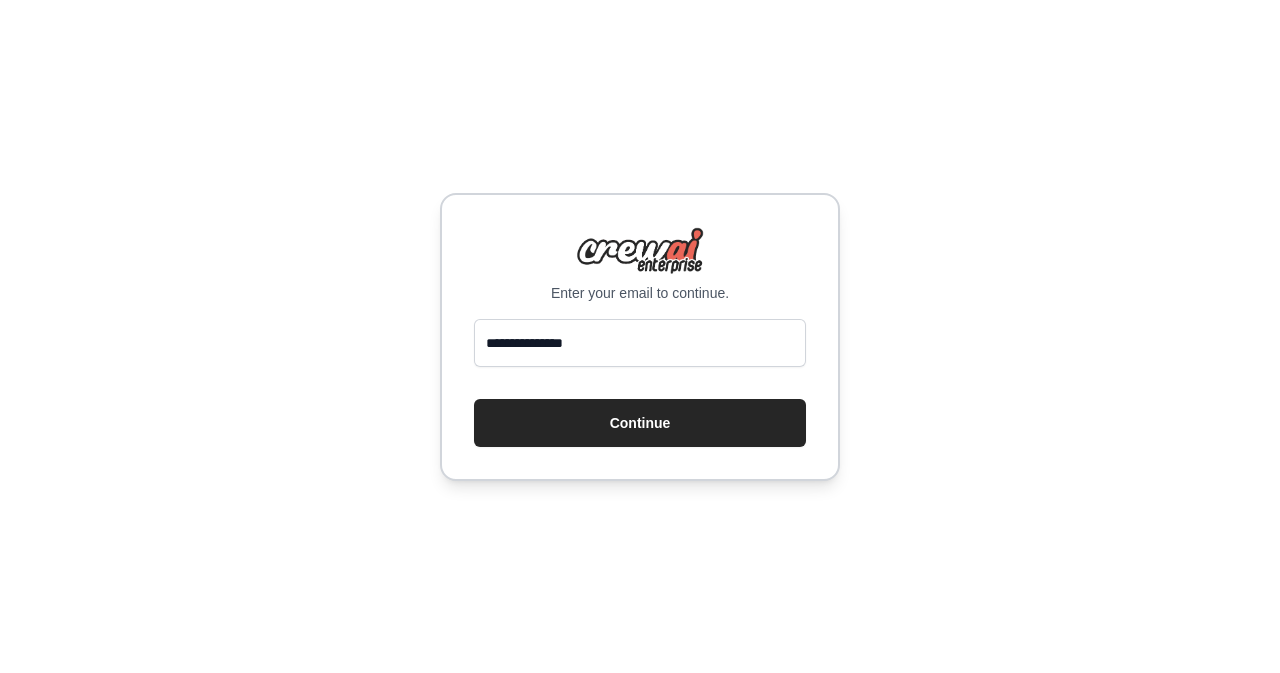 scroll, scrollTop: 0, scrollLeft: 0, axis: both 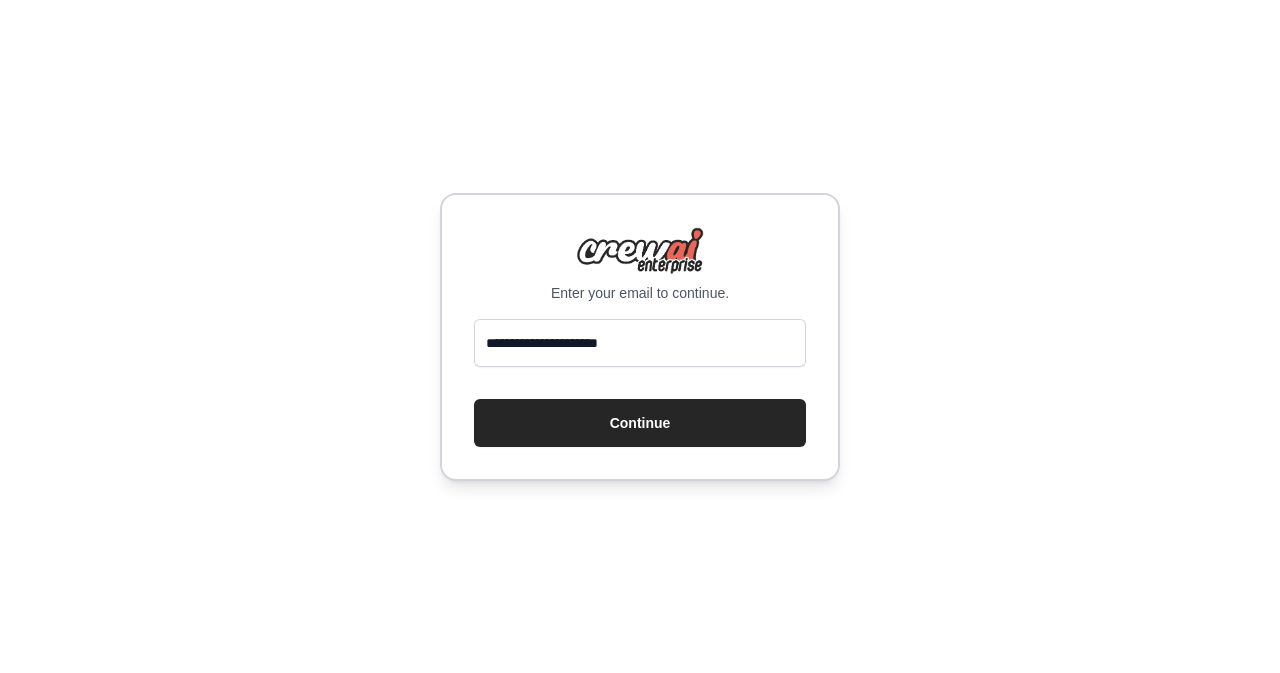 type on "**********" 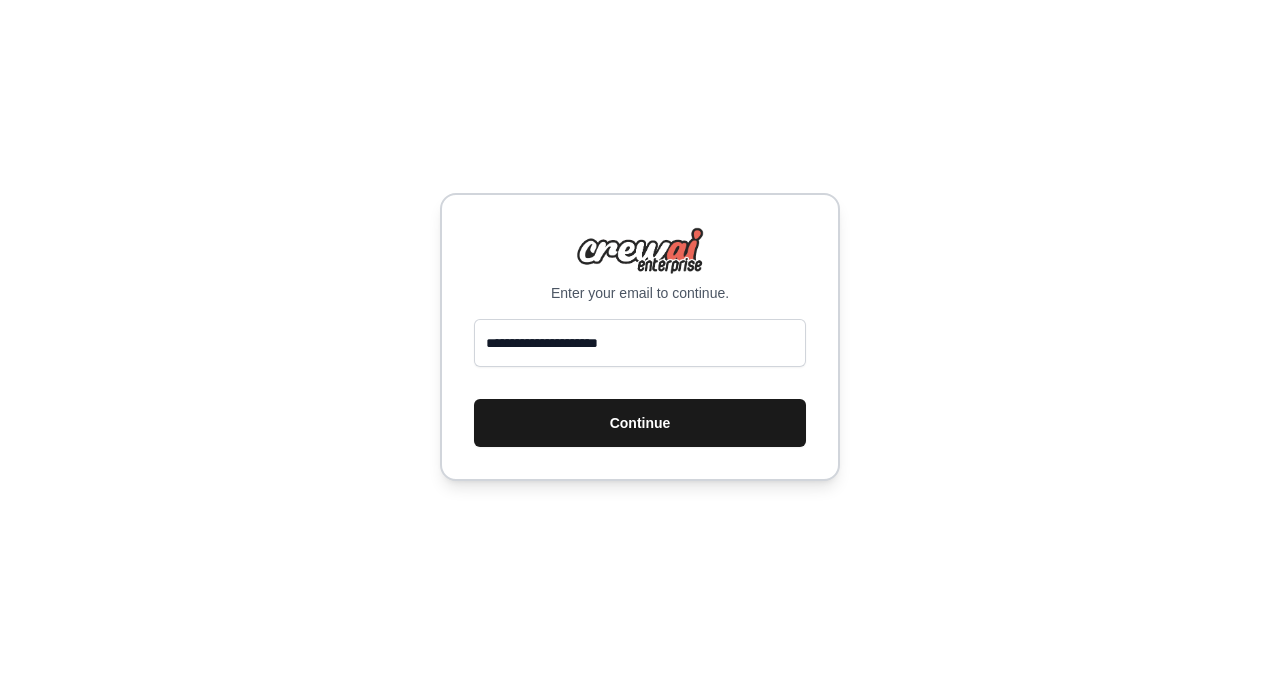 click on "Continue" at bounding box center [640, 423] 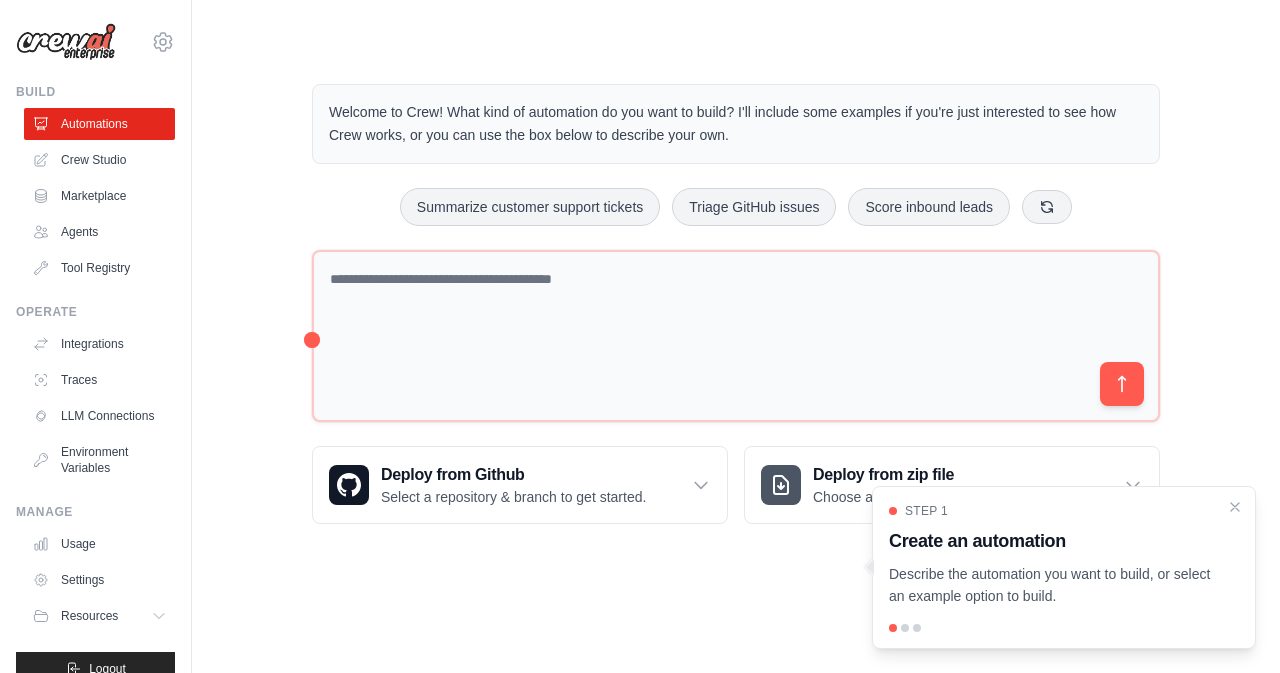 scroll, scrollTop: 0, scrollLeft: 0, axis: both 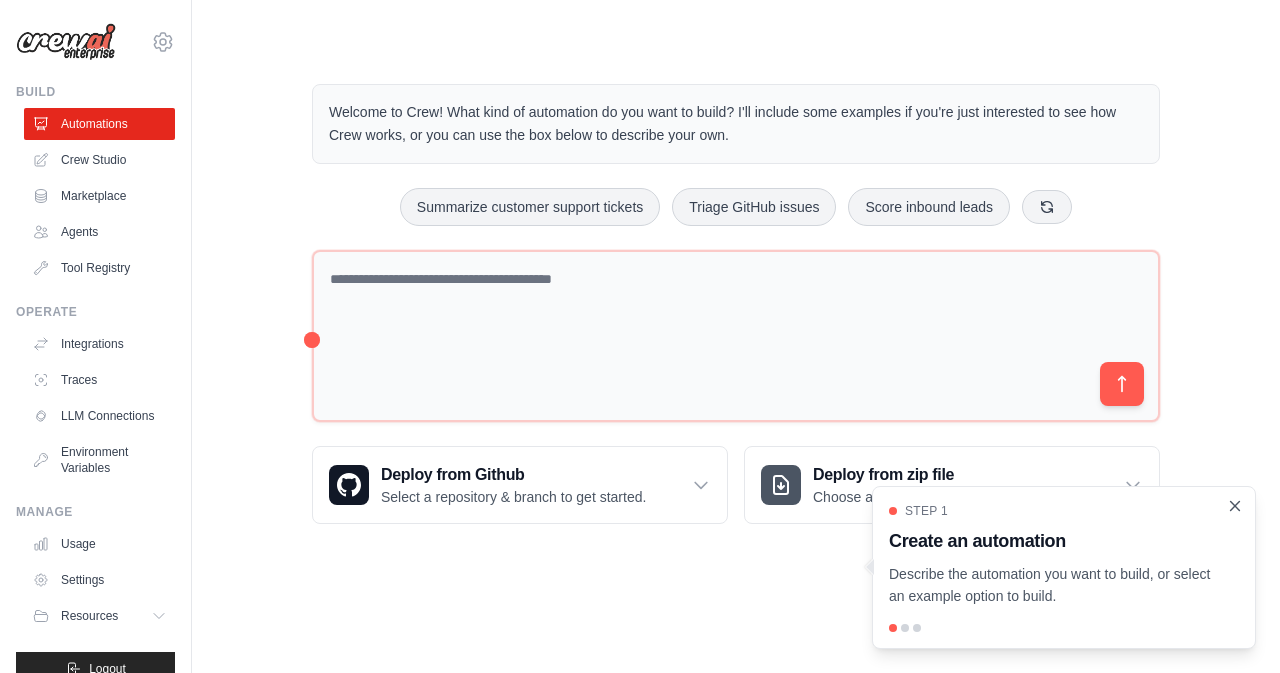 click 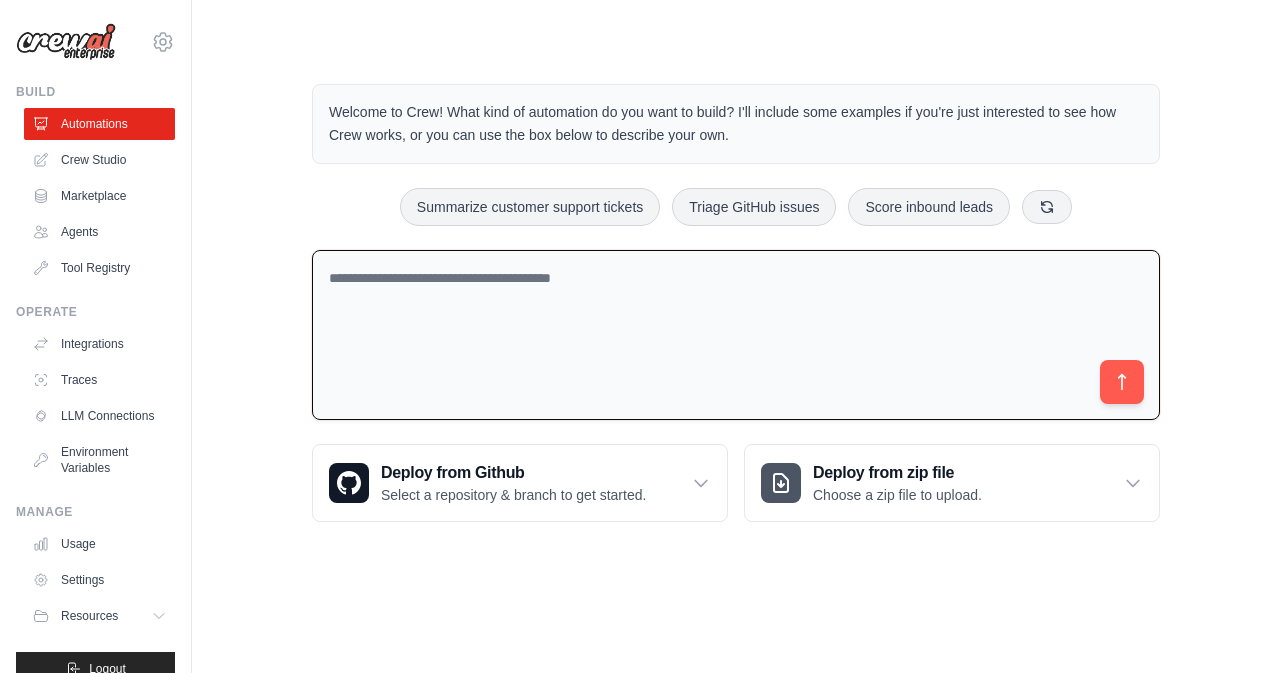 click at bounding box center (736, 335) 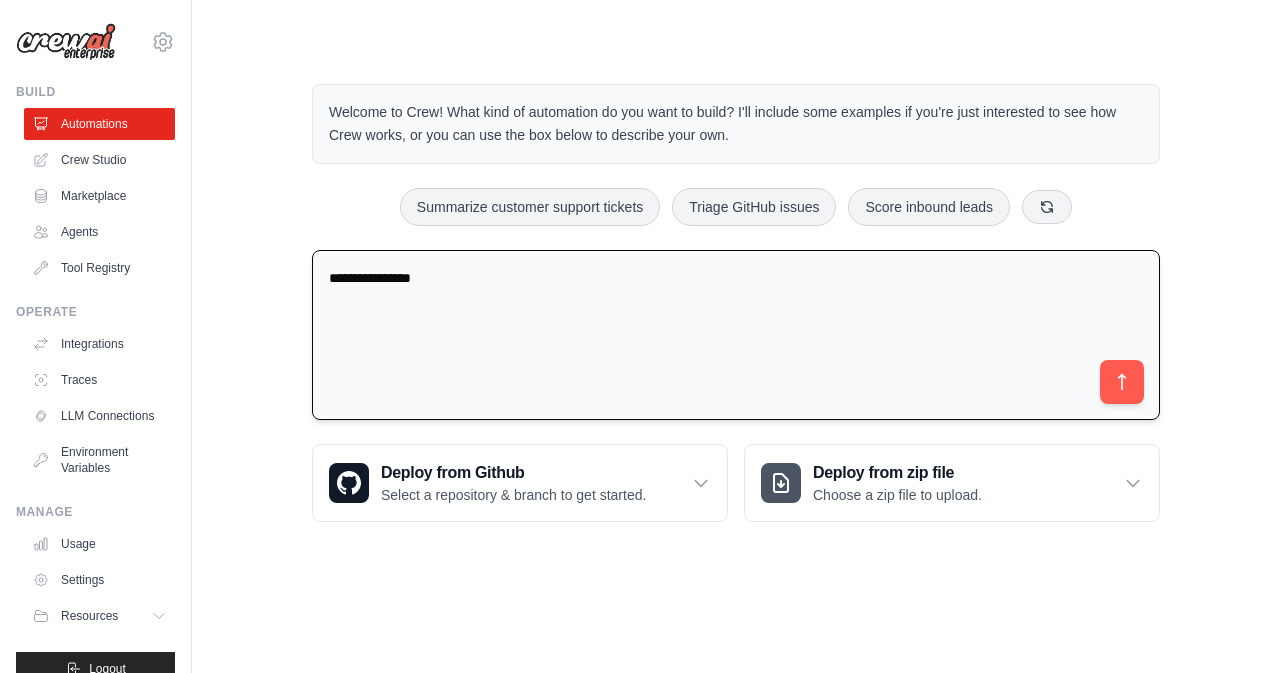 click on "**********" at bounding box center [736, 335] 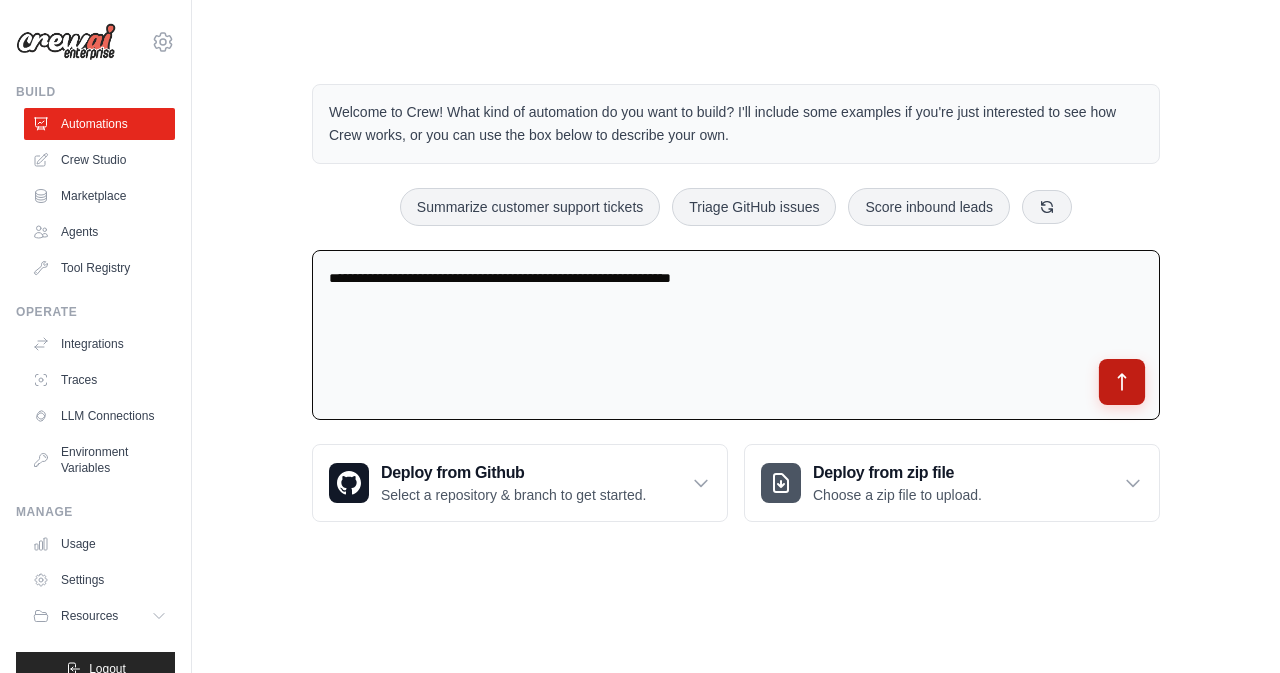 type on "**********" 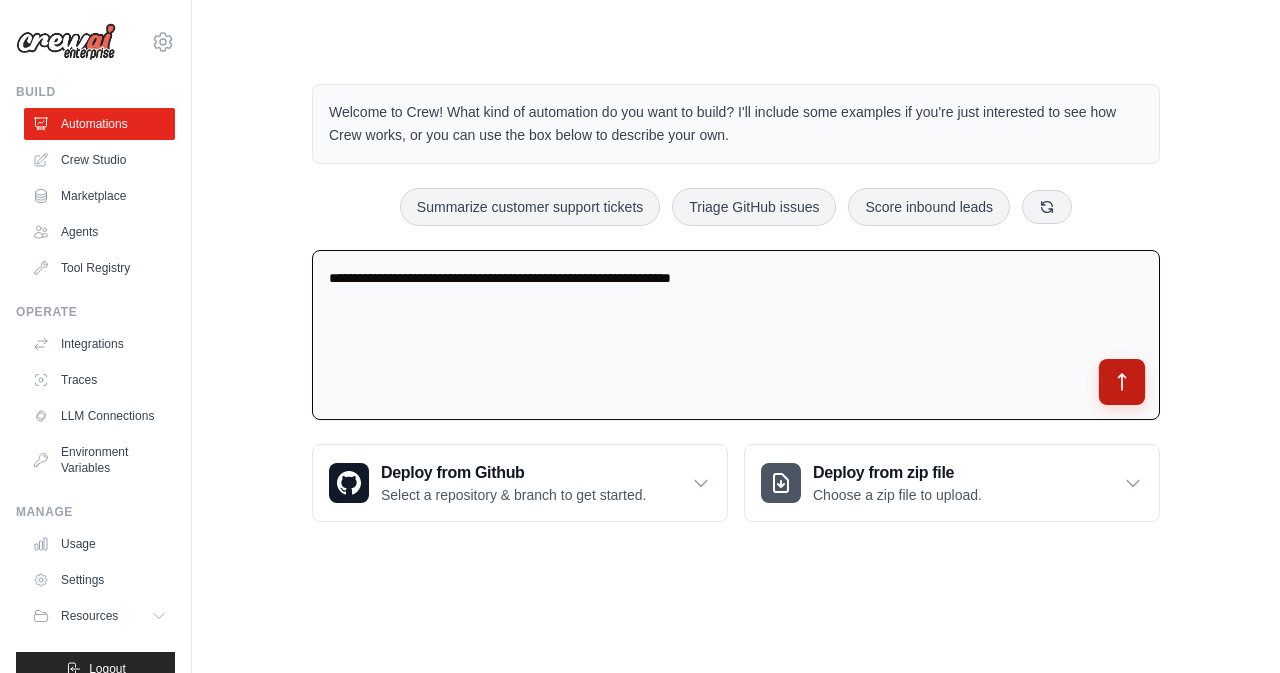 click 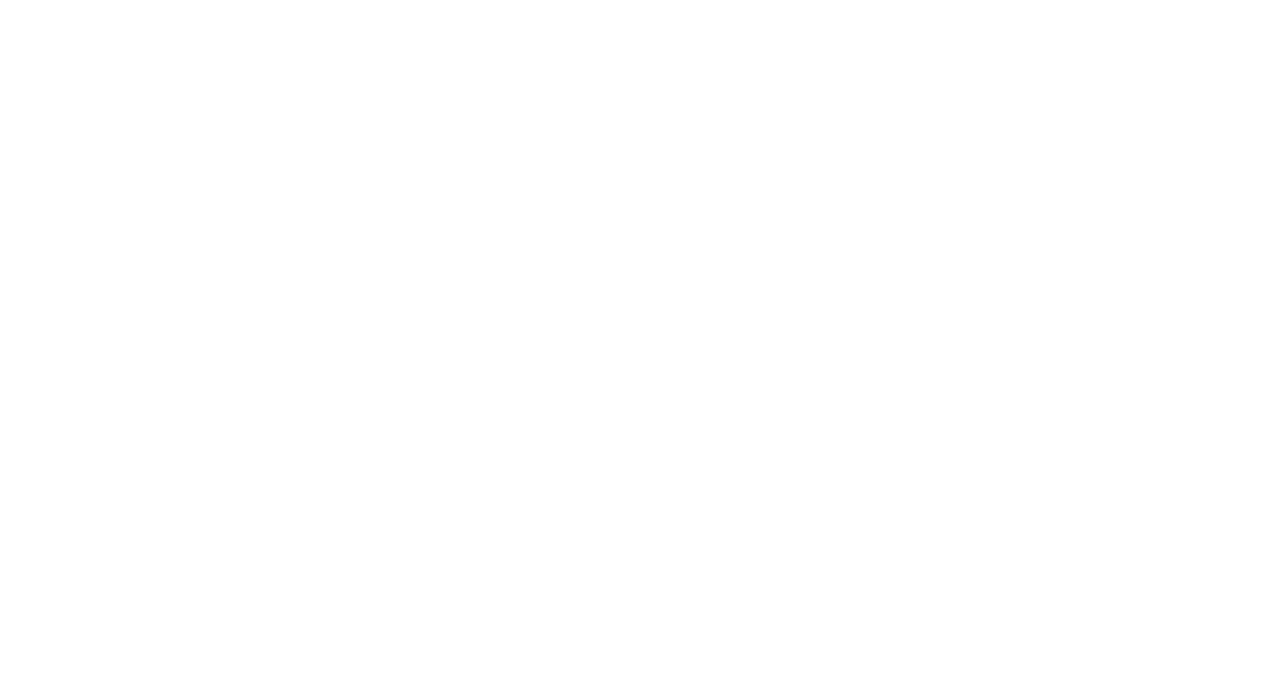 scroll, scrollTop: 0, scrollLeft: 0, axis: both 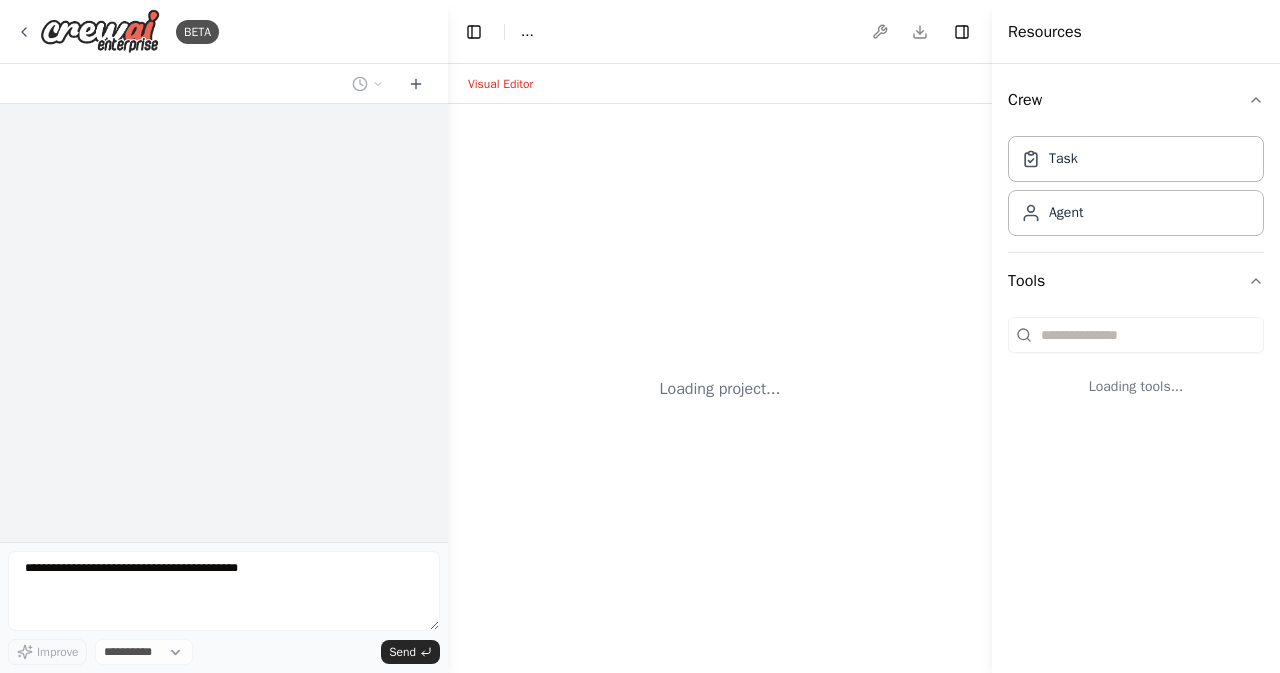 select on "****" 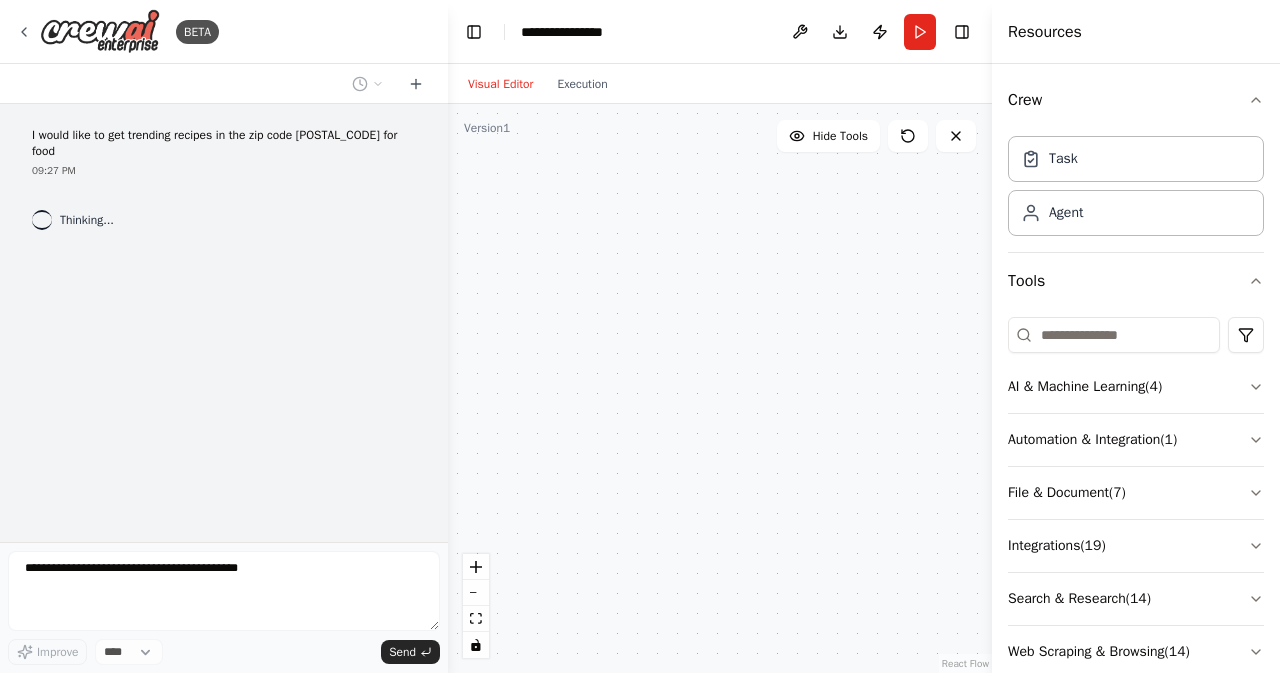 scroll, scrollTop: 0, scrollLeft: 0, axis: both 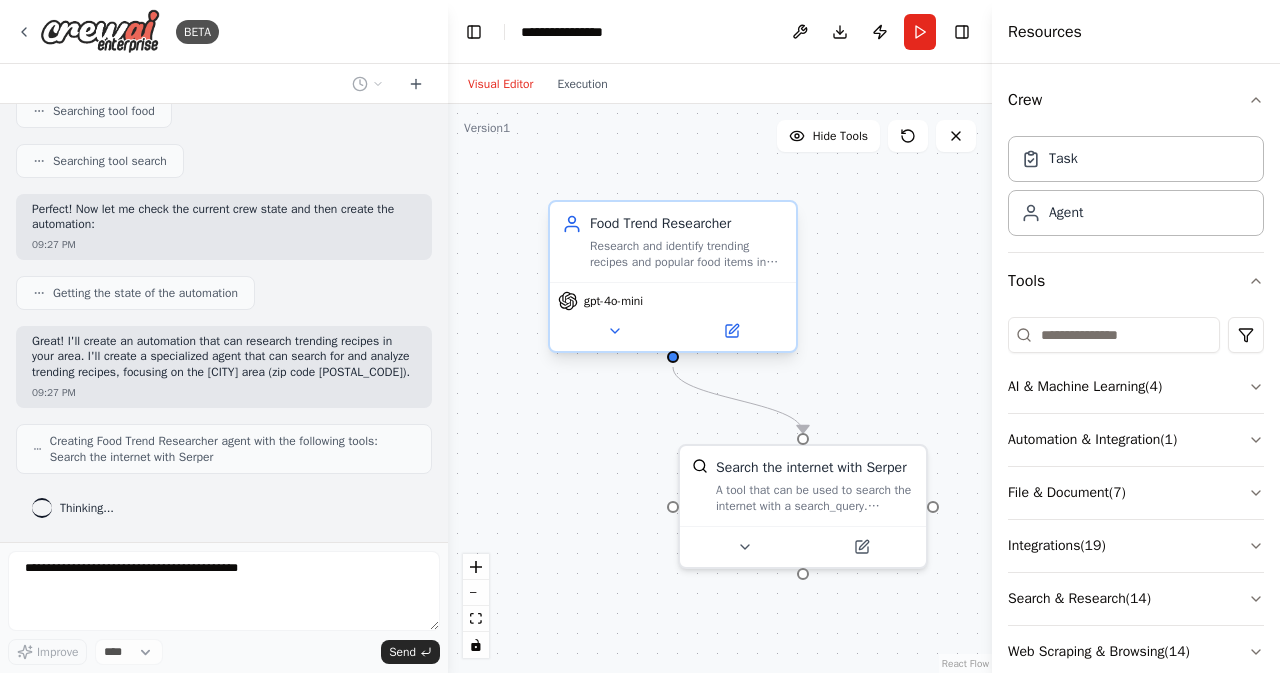 click on "gpt-4o-mini" at bounding box center (600, 301) 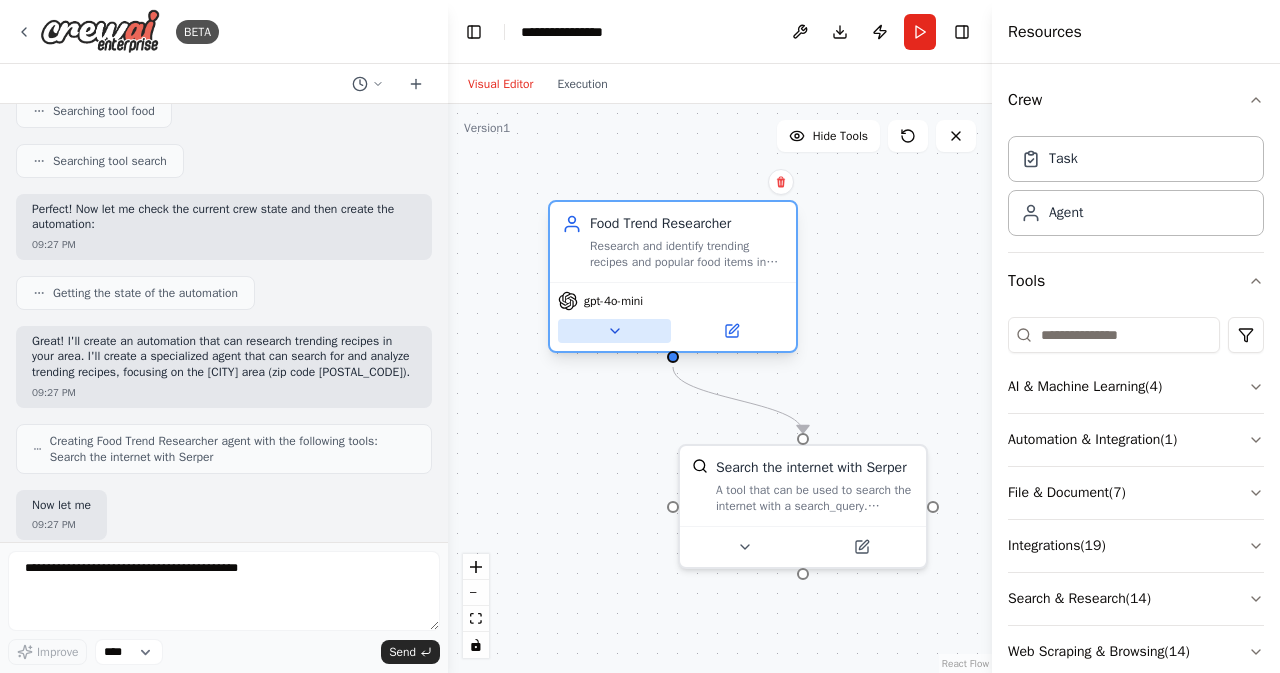 scroll, scrollTop: 525, scrollLeft: 0, axis: vertical 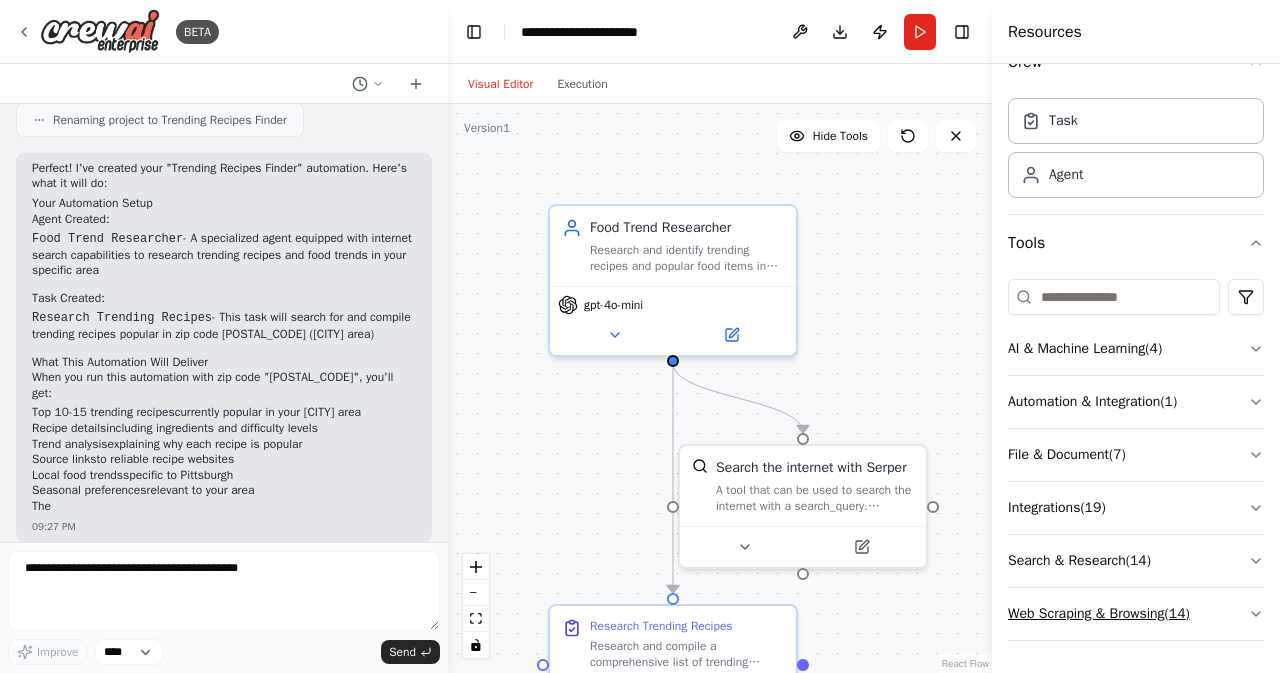 click on "Web Scraping & Browsing  ( 14 )" at bounding box center [1136, 614] 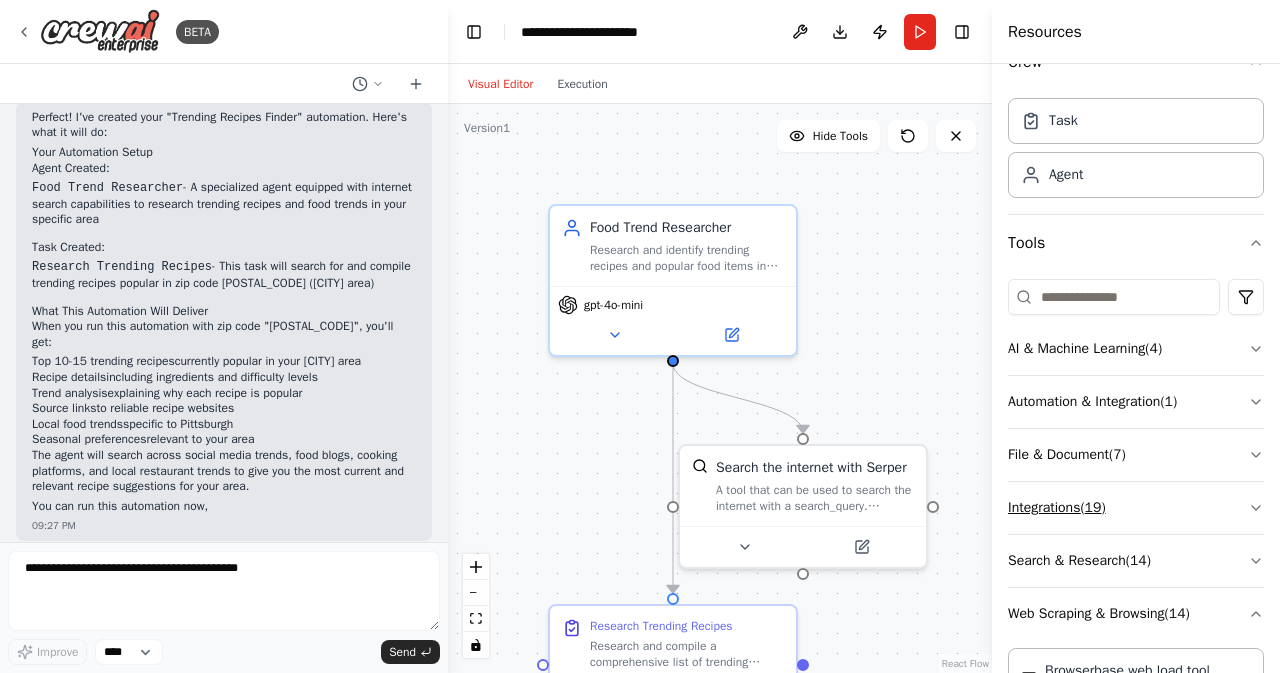 scroll, scrollTop: 1080, scrollLeft: 0, axis: vertical 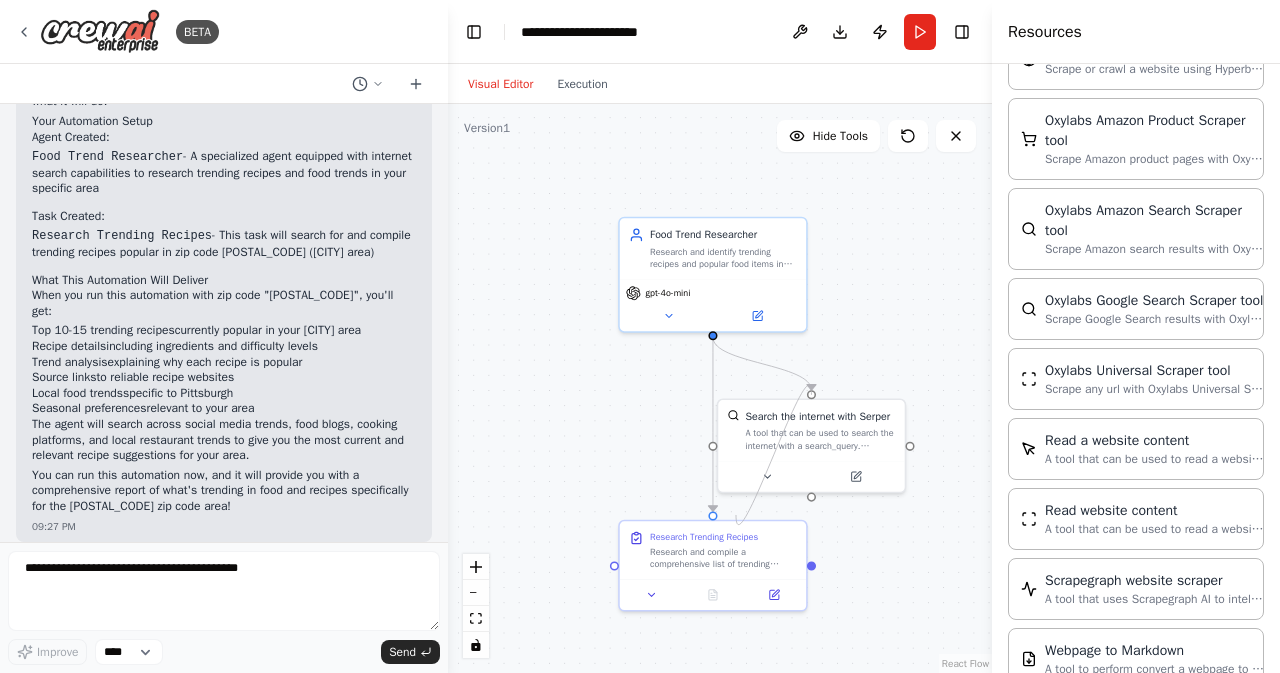 drag, startPoint x: 813, startPoint y: 493, endPoint x: 736, endPoint y: 515, distance: 80.08121 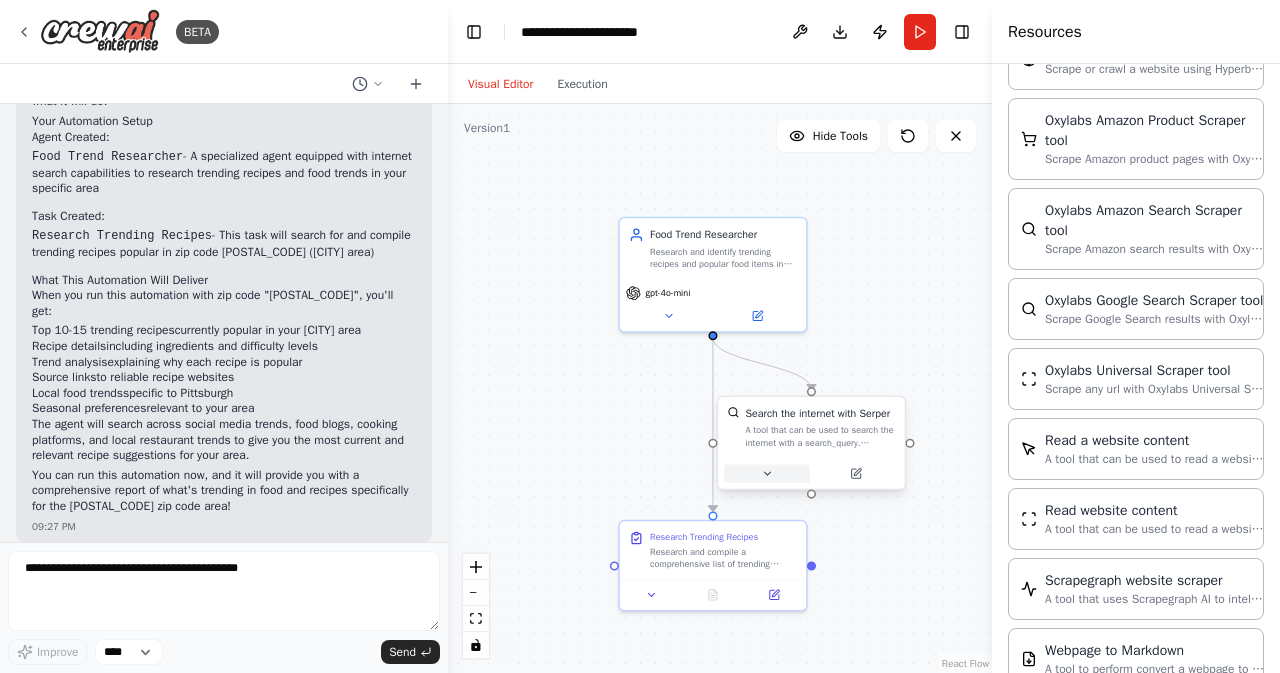 click at bounding box center (767, 474) 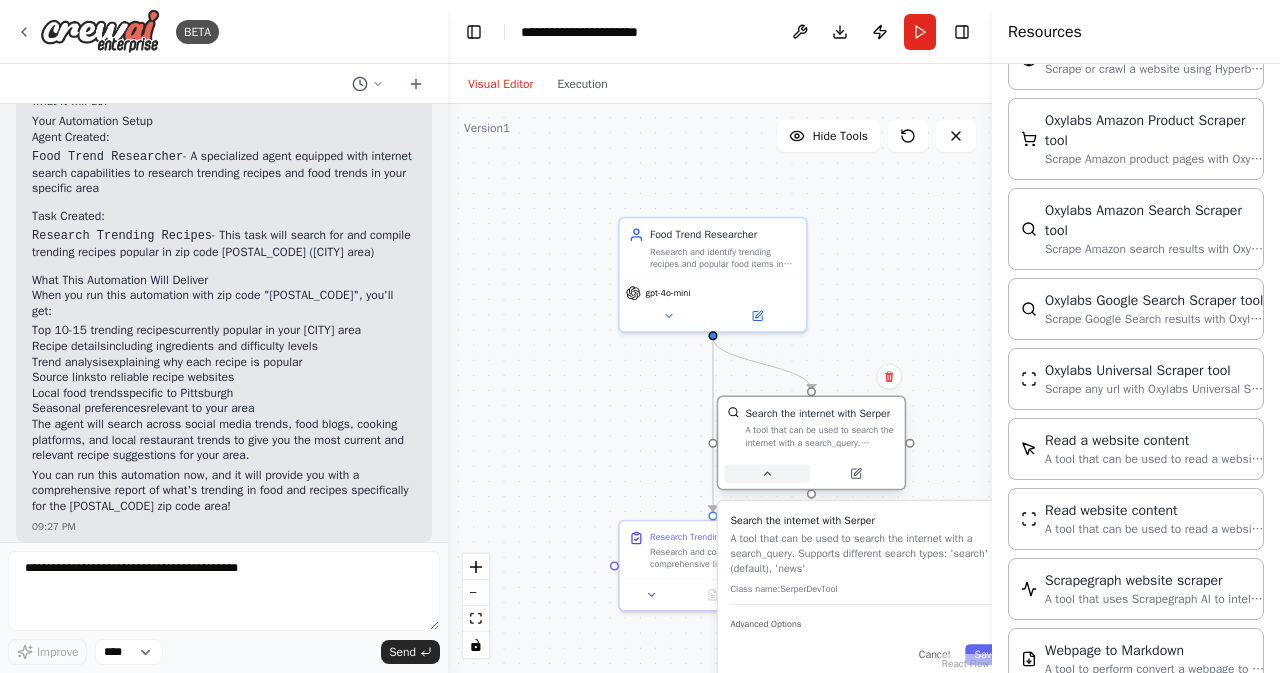 click at bounding box center [767, 474] 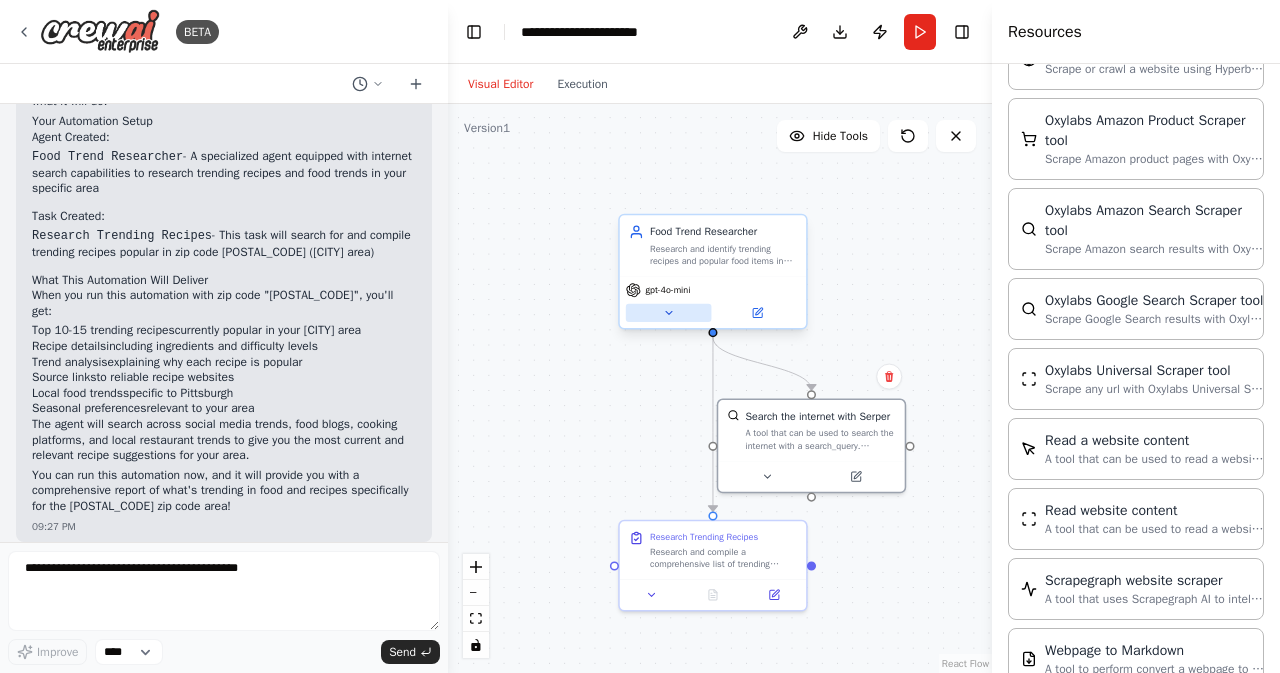 click at bounding box center [669, 313] 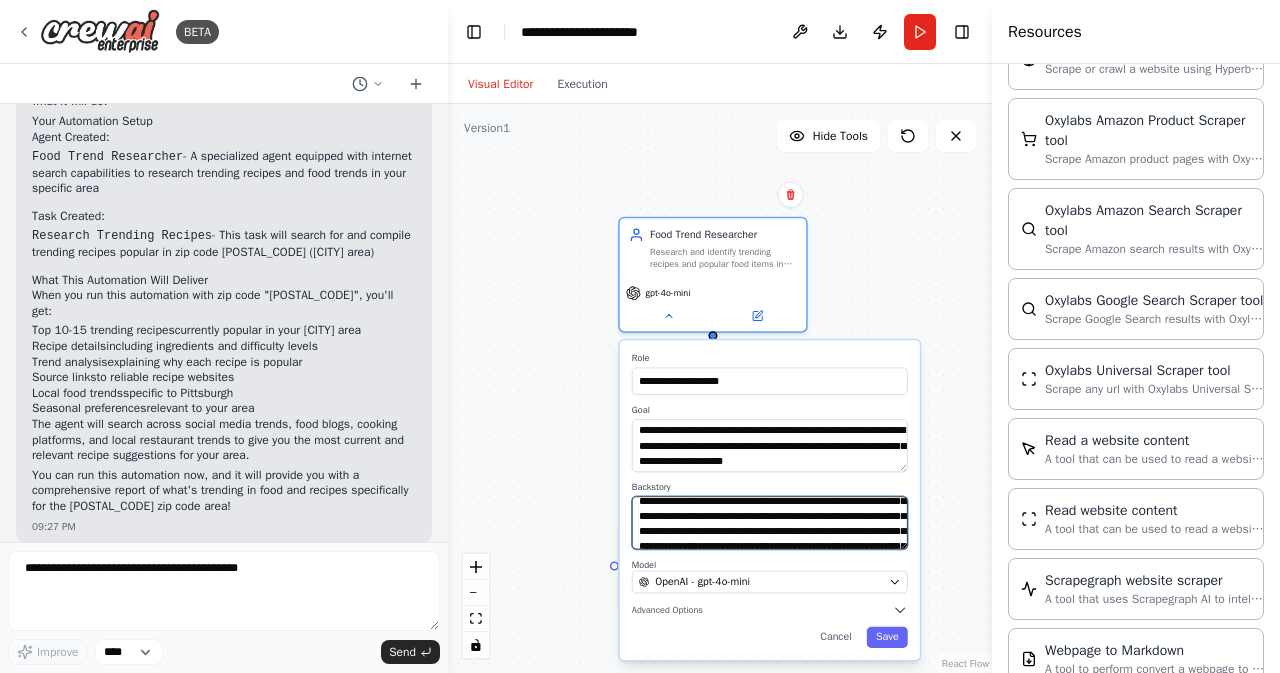 scroll, scrollTop: 120, scrollLeft: 0, axis: vertical 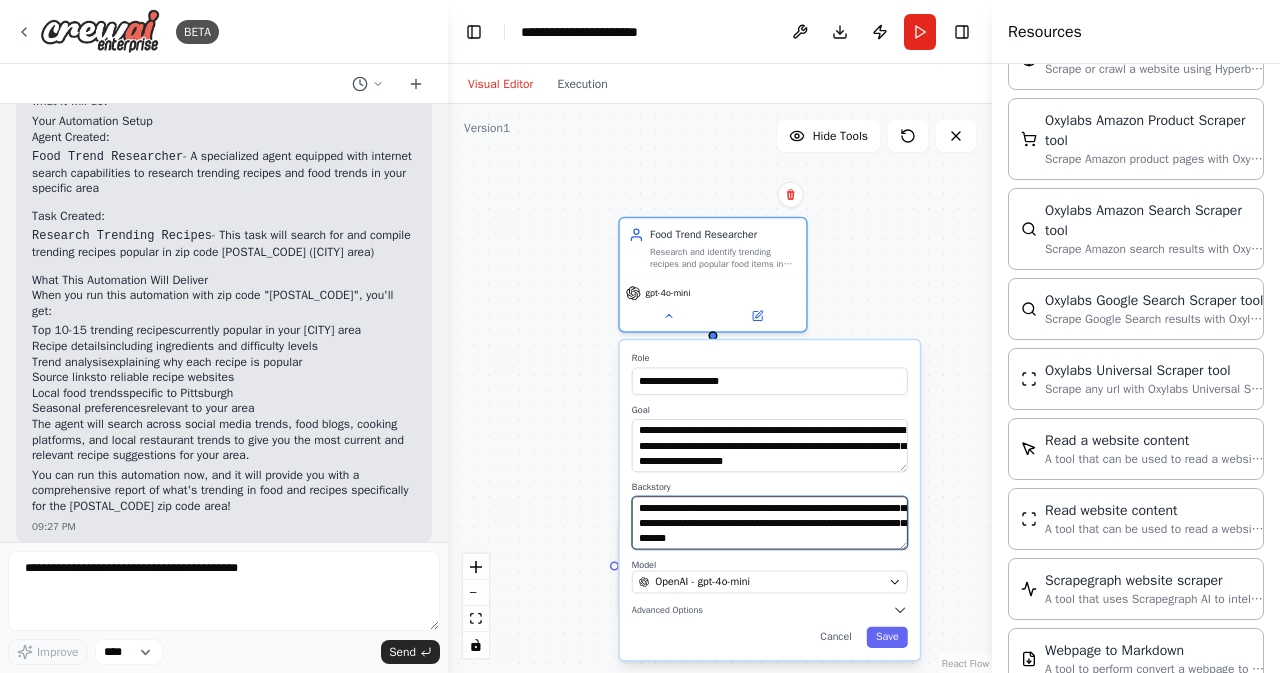 drag, startPoint x: 640, startPoint y: 507, endPoint x: 884, endPoint y: 559, distance: 249.47946 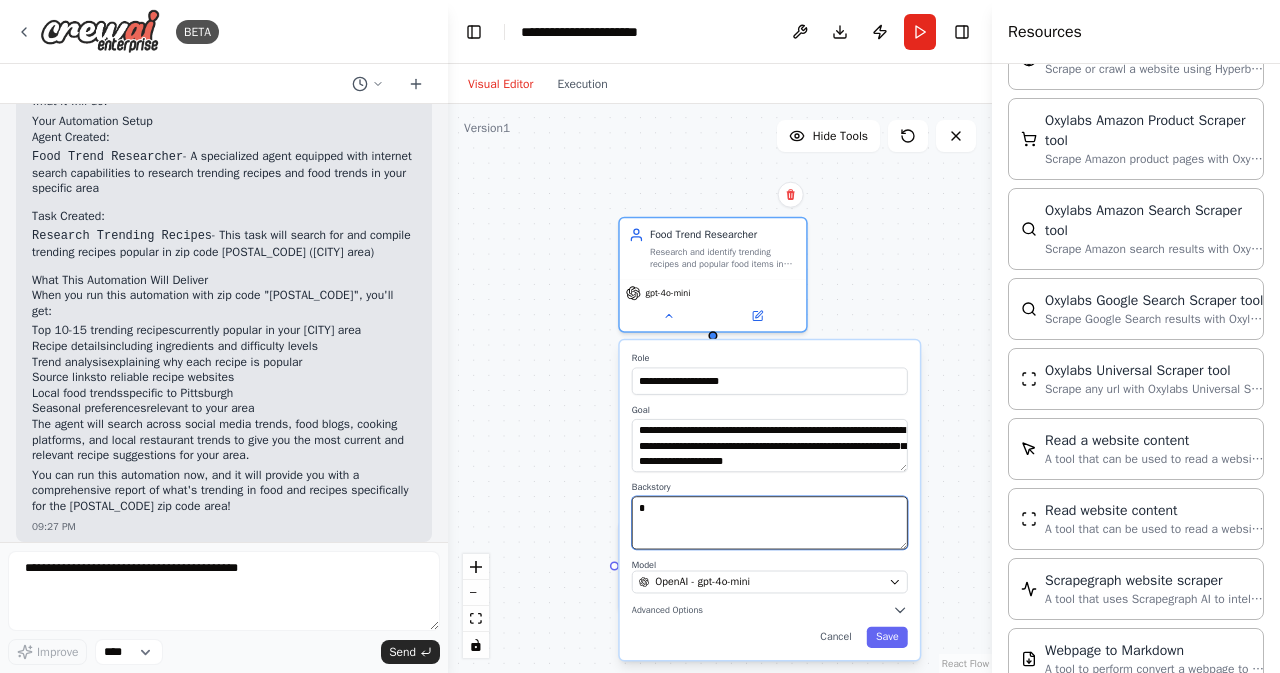 scroll, scrollTop: 0, scrollLeft: 0, axis: both 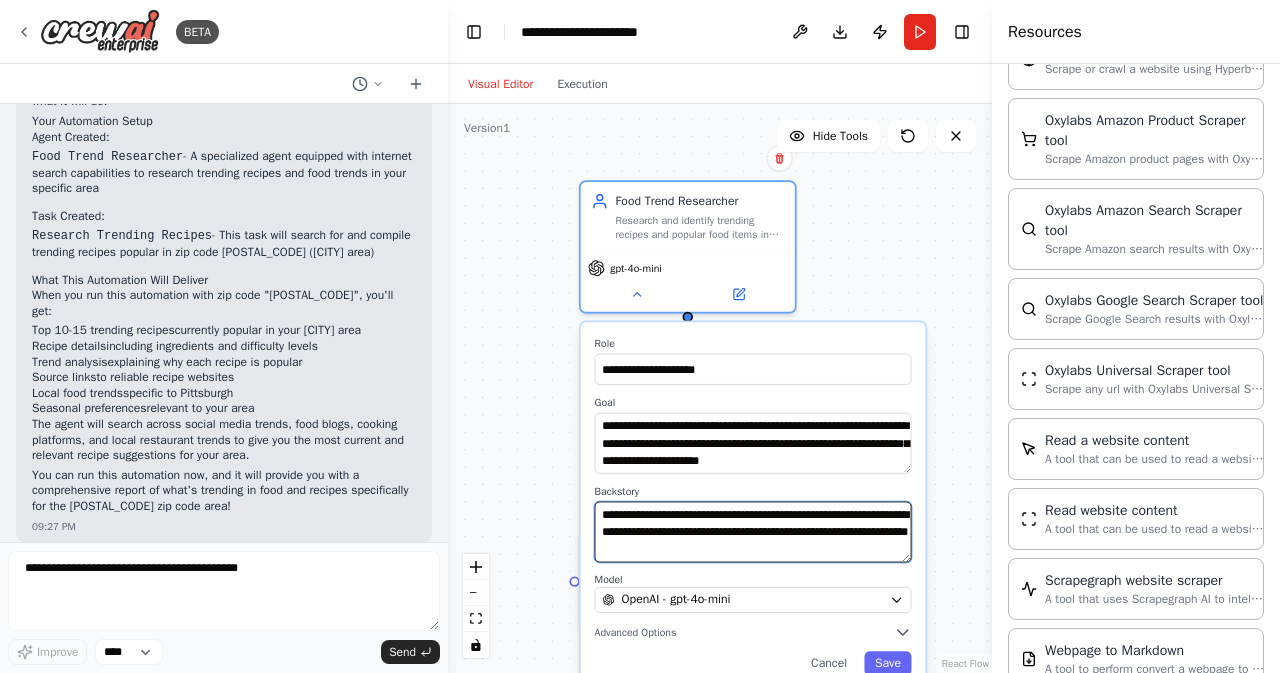 type on "**********" 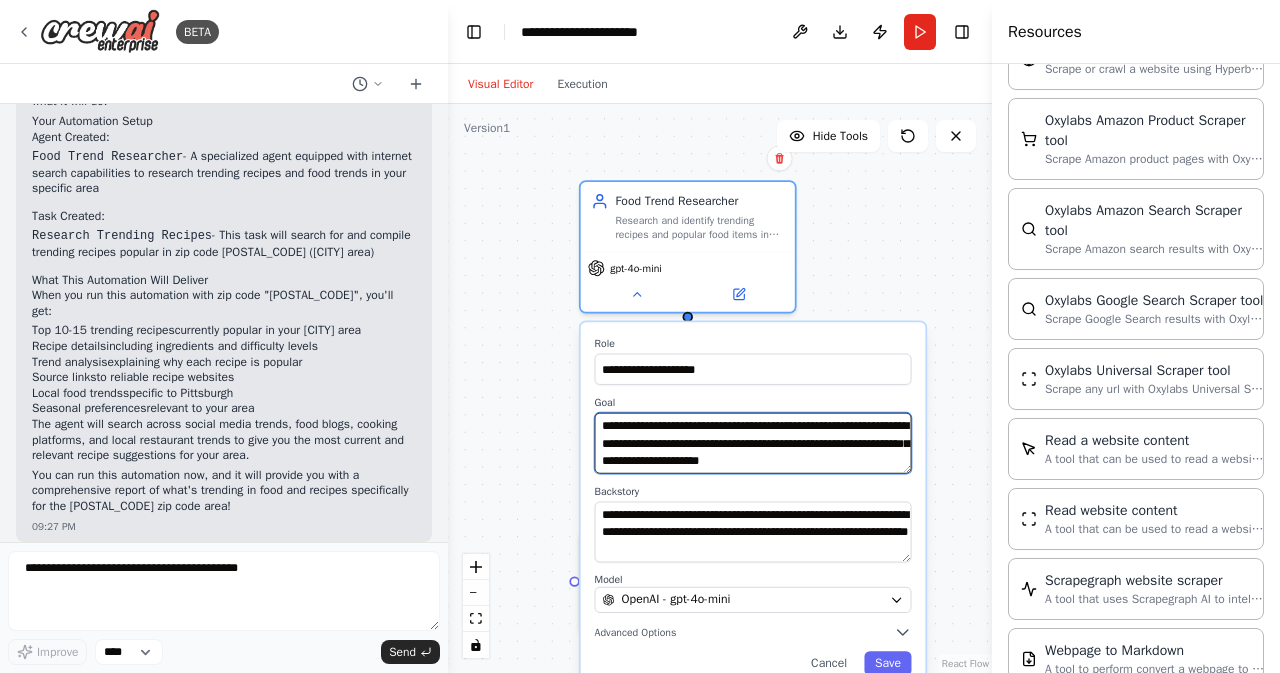 click on "**********" at bounding box center (753, 443) 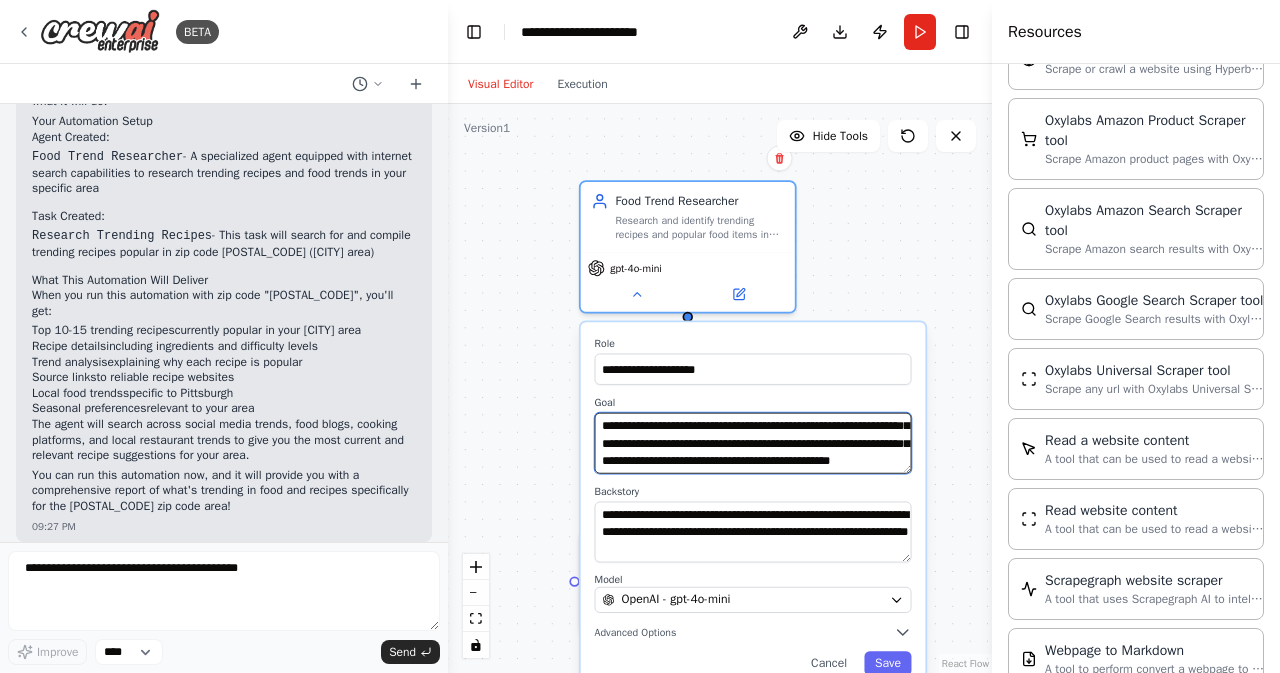scroll, scrollTop: 56, scrollLeft: 0, axis: vertical 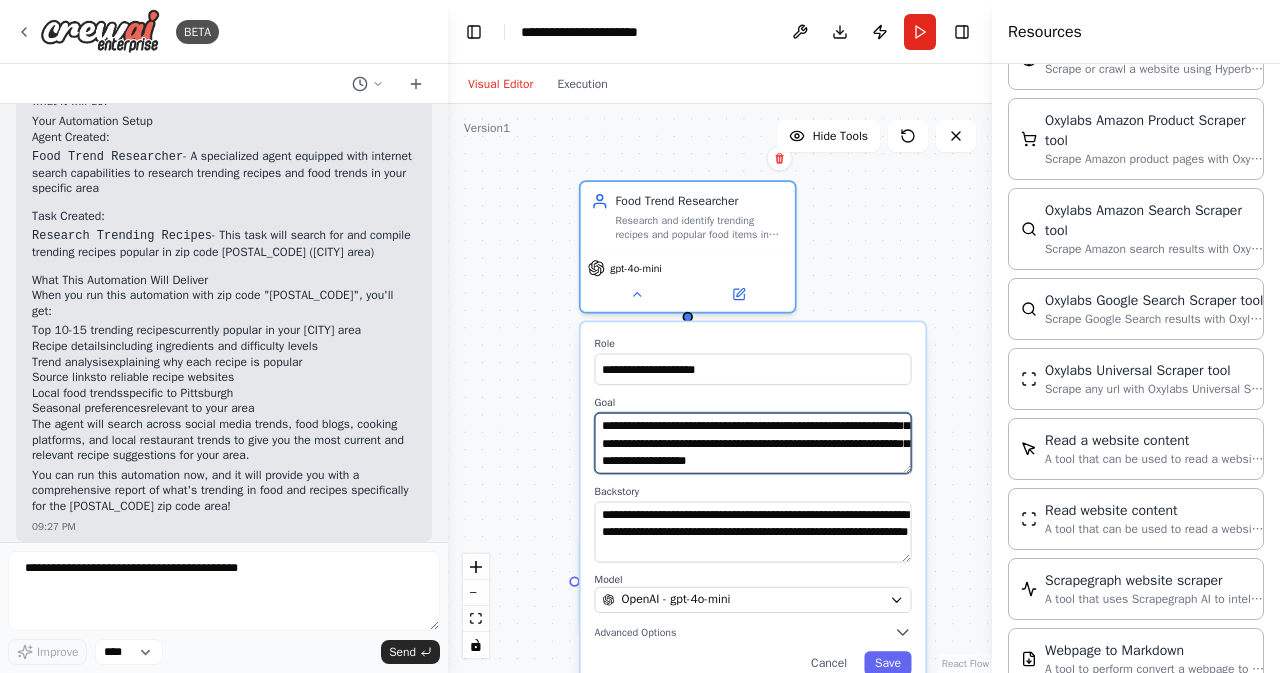 type on "**********" 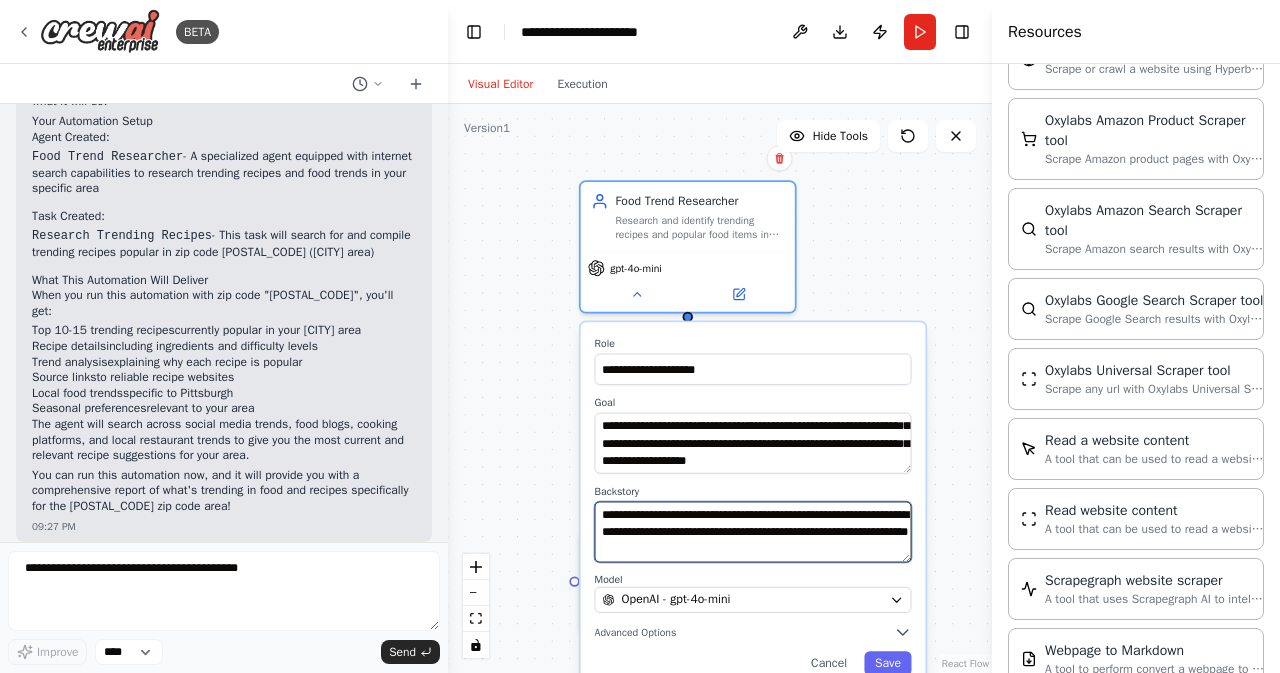 click on "**********" at bounding box center (753, 532) 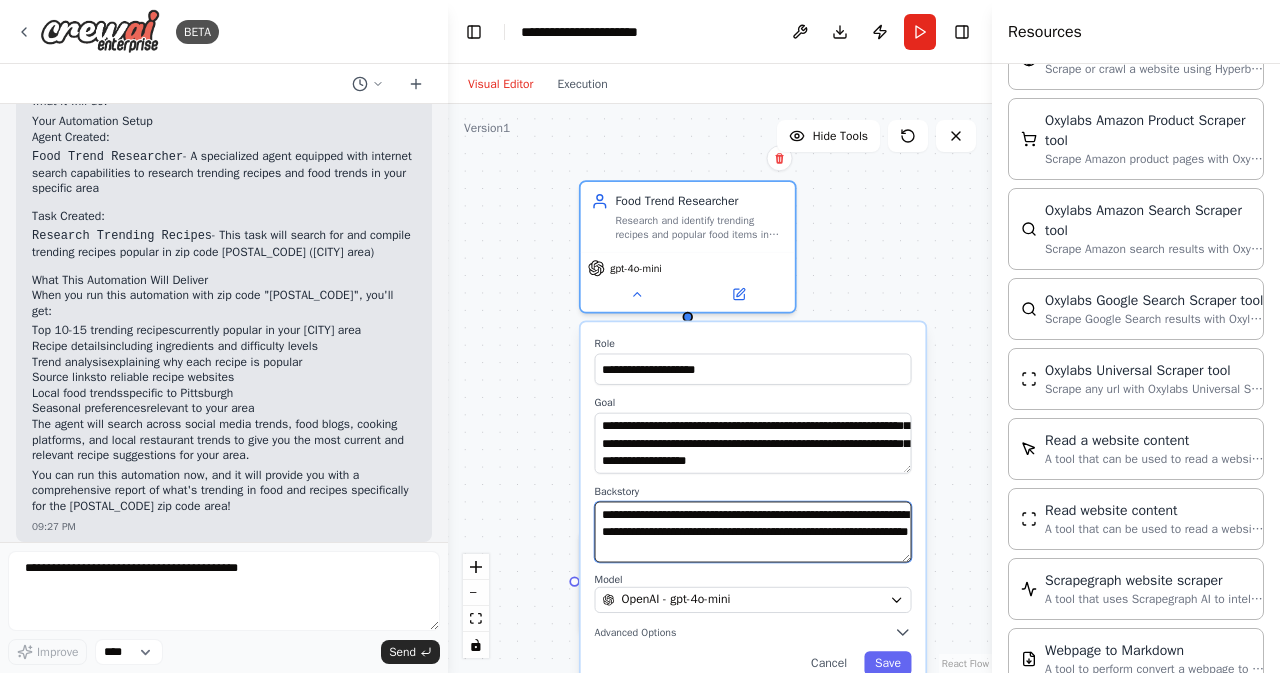 drag, startPoint x: 816, startPoint y: 548, endPoint x: 724, endPoint y: 549, distance: 92.00543 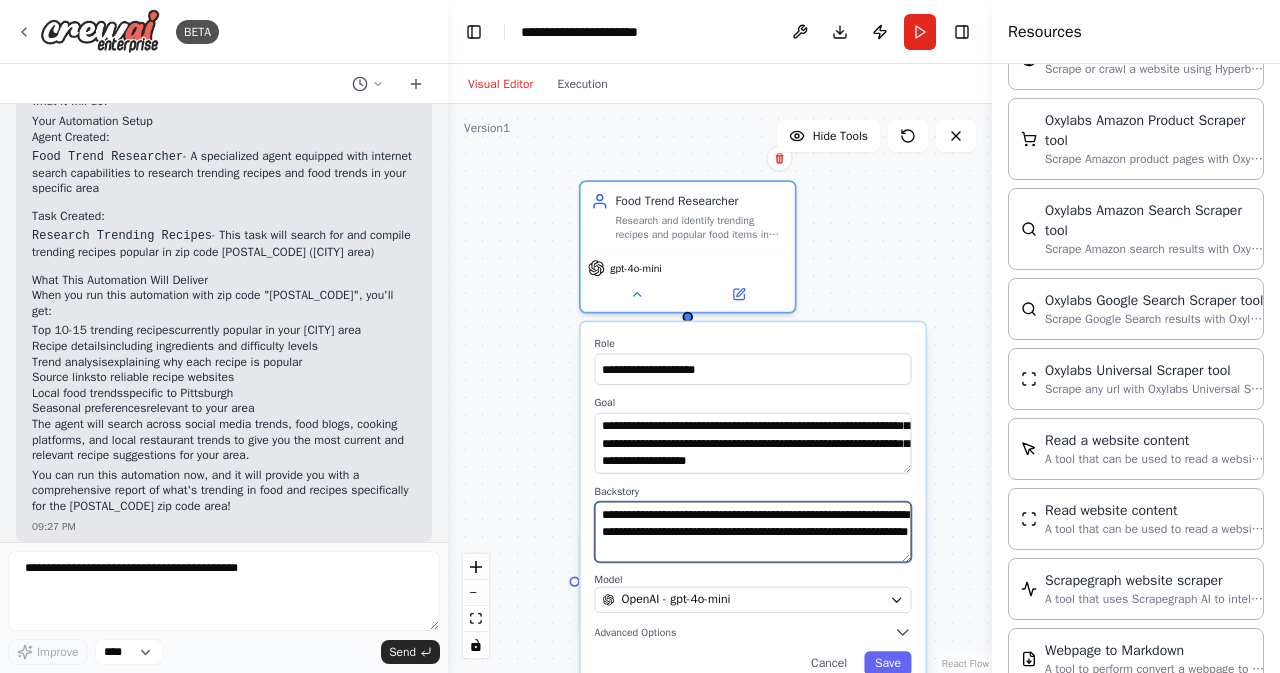 click on "**********" at bounding box center (753, 532) 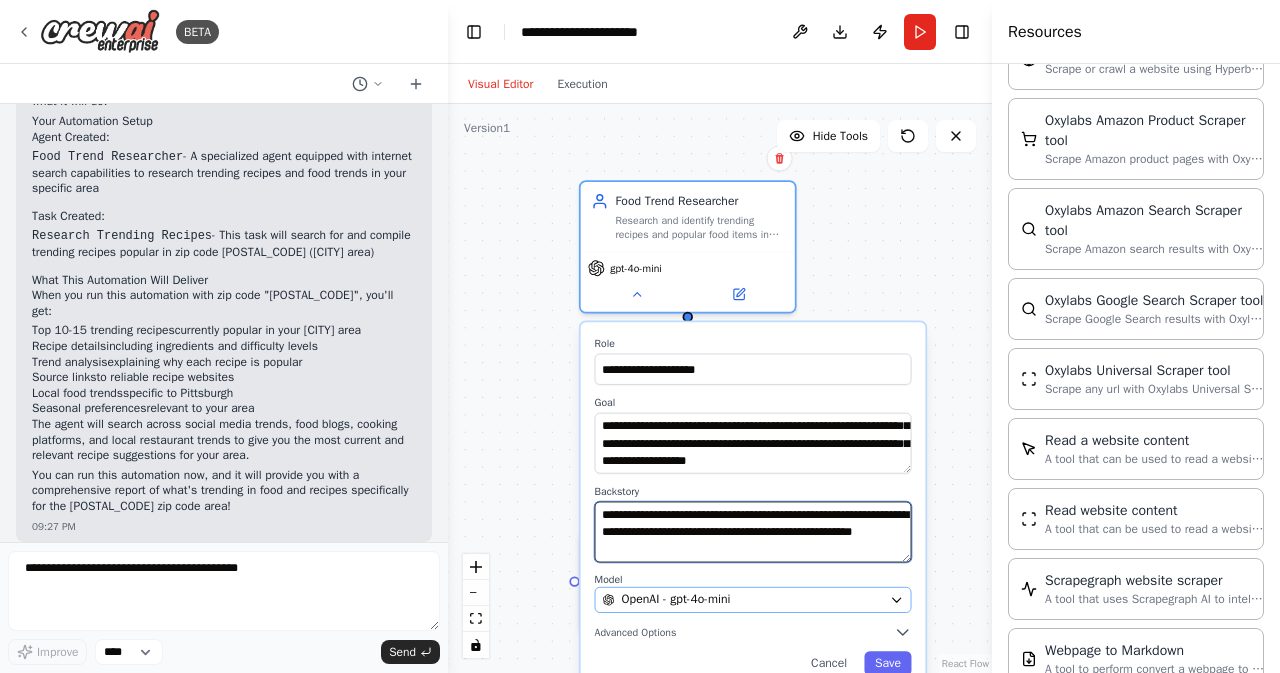 type on "**********" 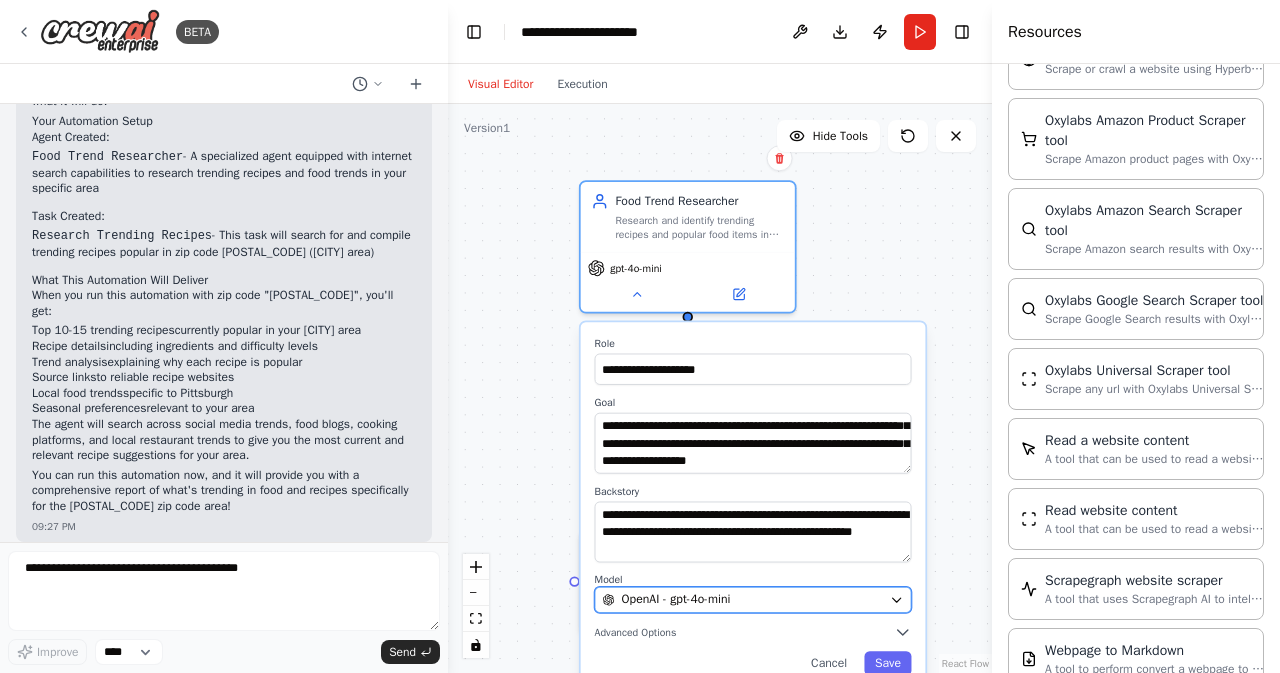 click on "OpenAI - gpt-4o-mini" at bounding box center (753, 600) 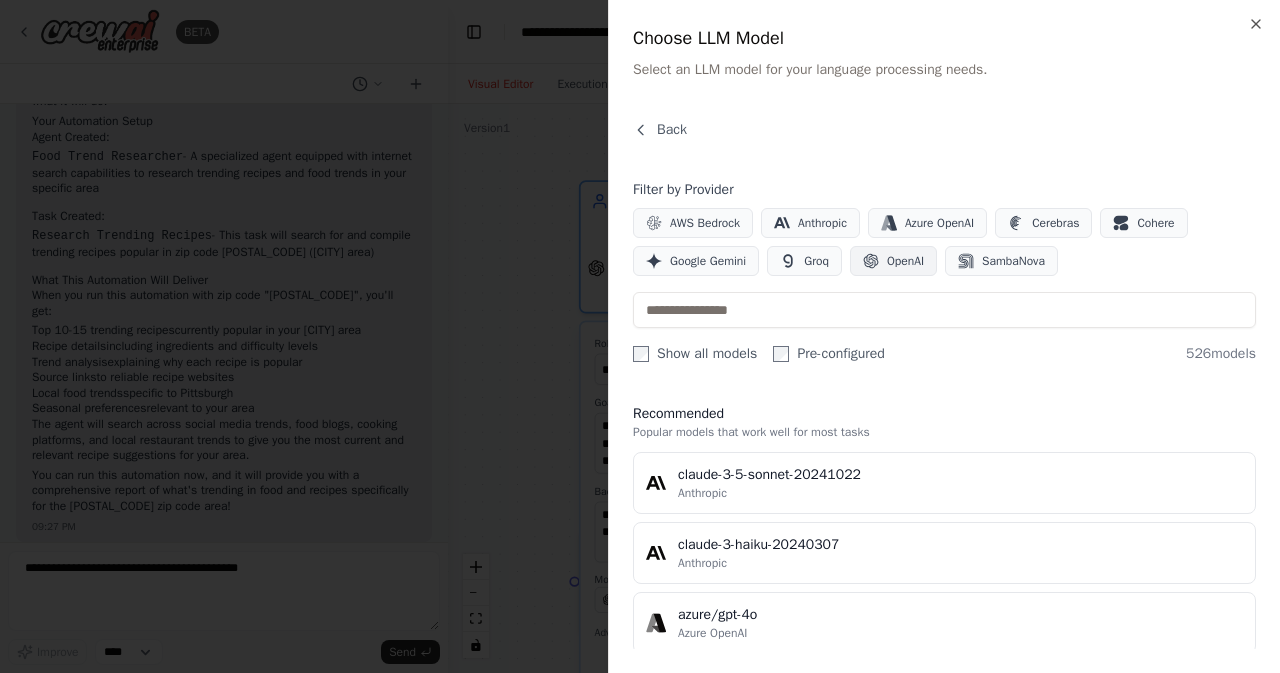 click on "OpenAI" at bounding box center (905, 261) 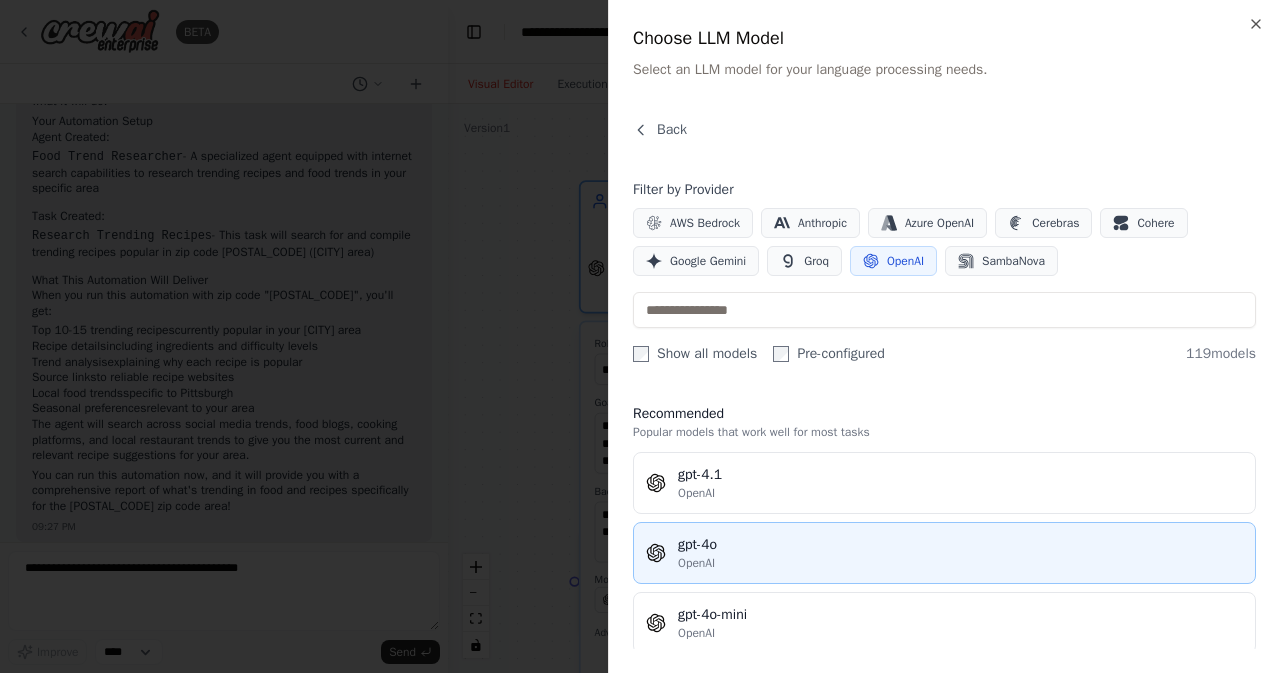 click on "OpenAI" at bounding box center [960, 563] 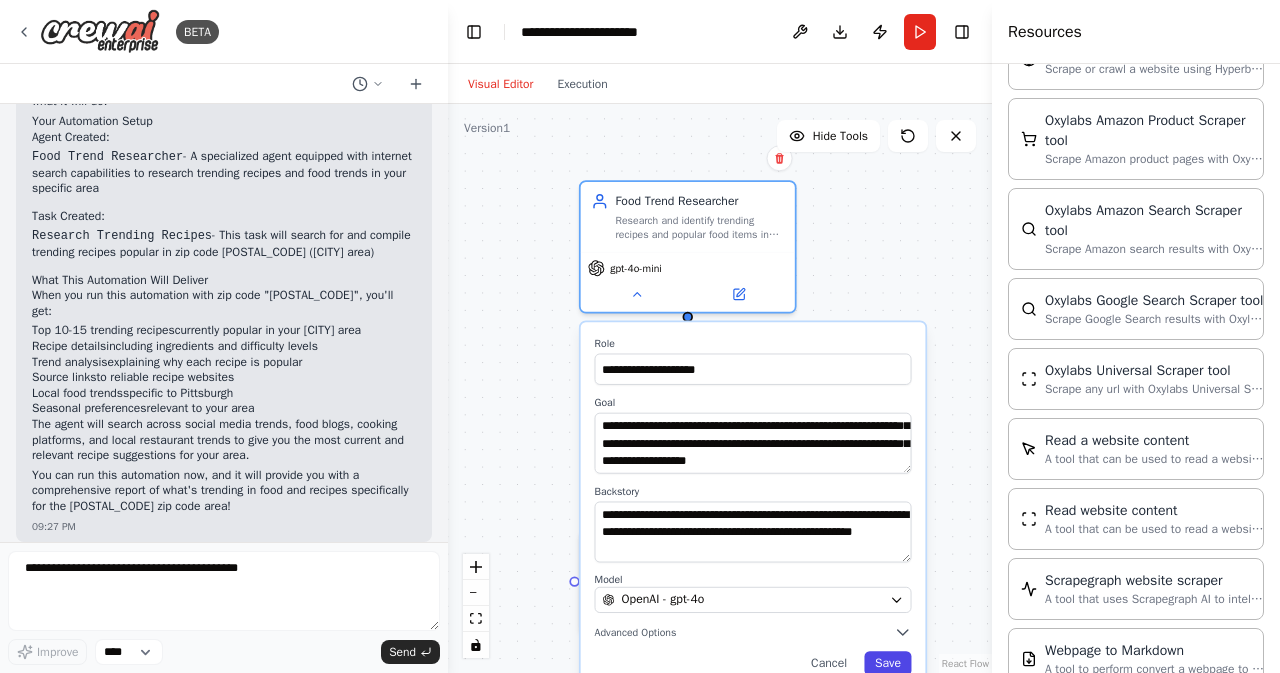 click on "Save" at bounding box center [888, 663] 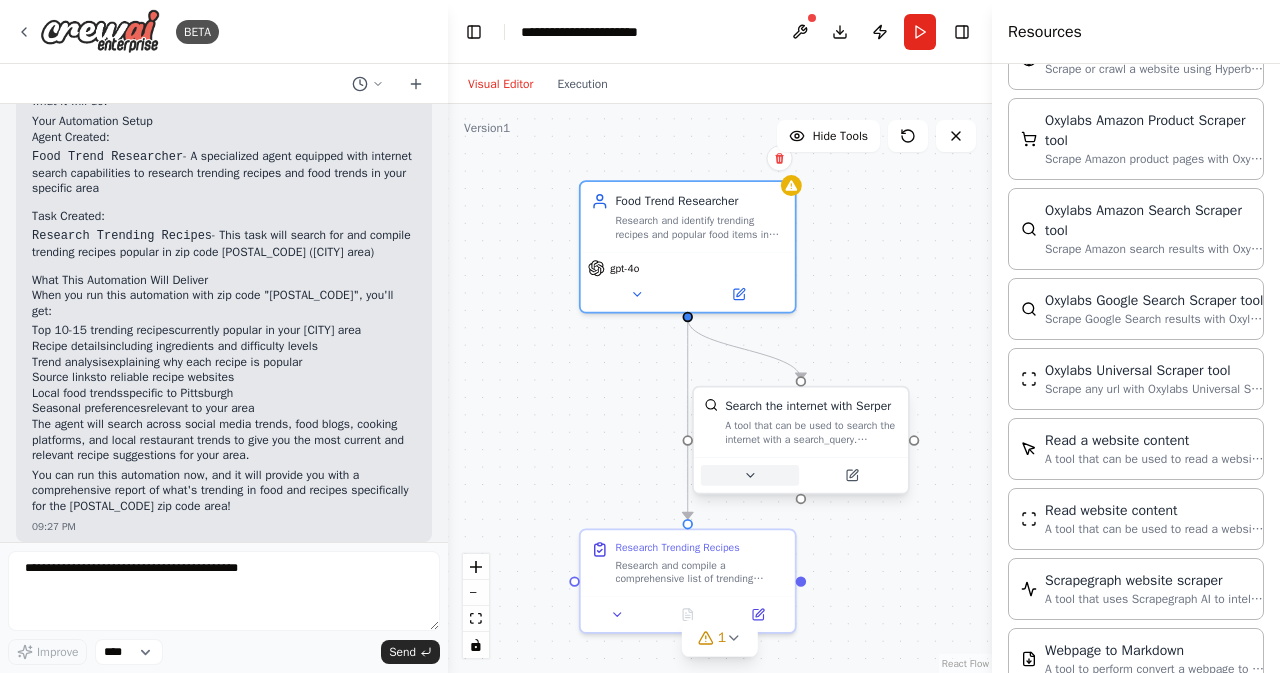 click at bounding box center (750, 475) 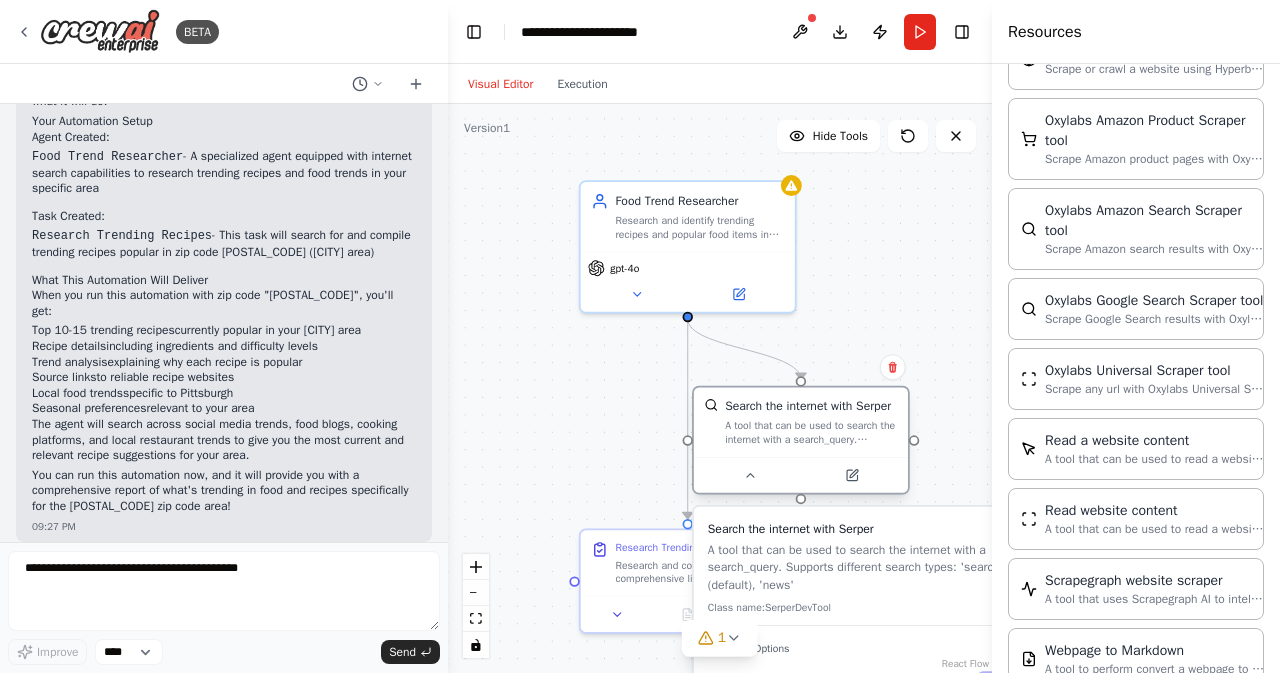 click on "A tool that can be used to search the internet with a search_query. Supports different search types: 'search' (default), 'news'" at bounding box center (811, 433) 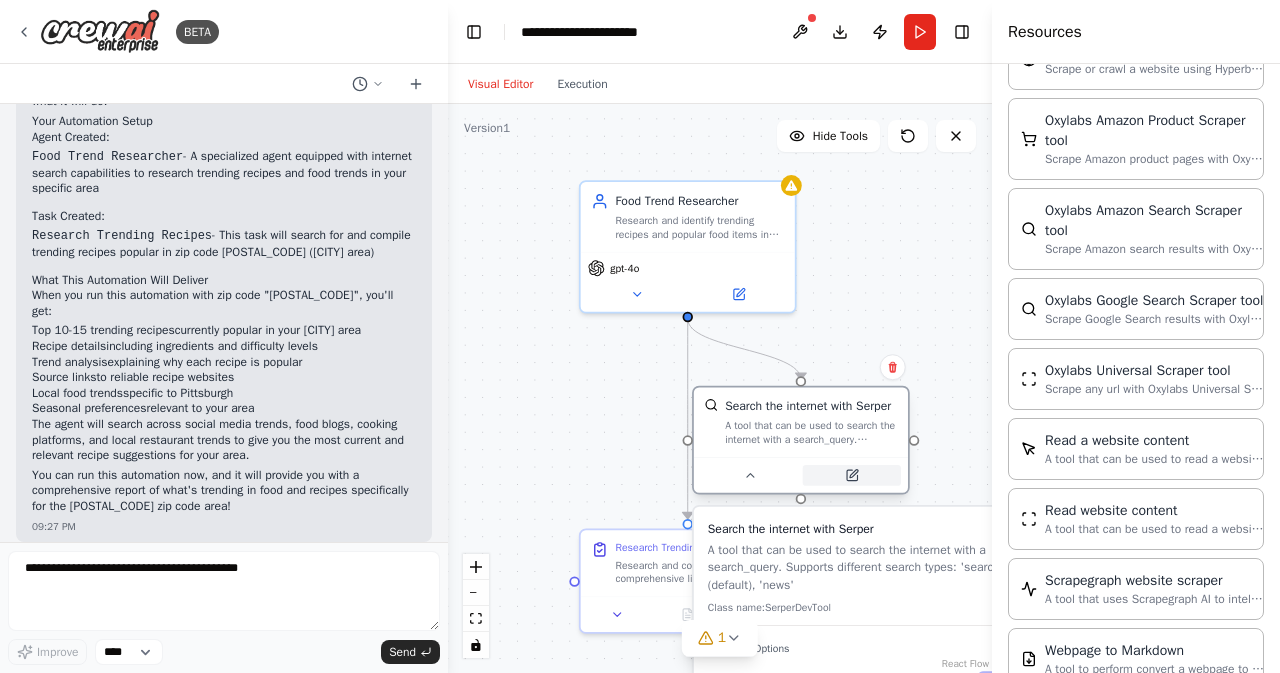 click at bounding box center (852, 475) 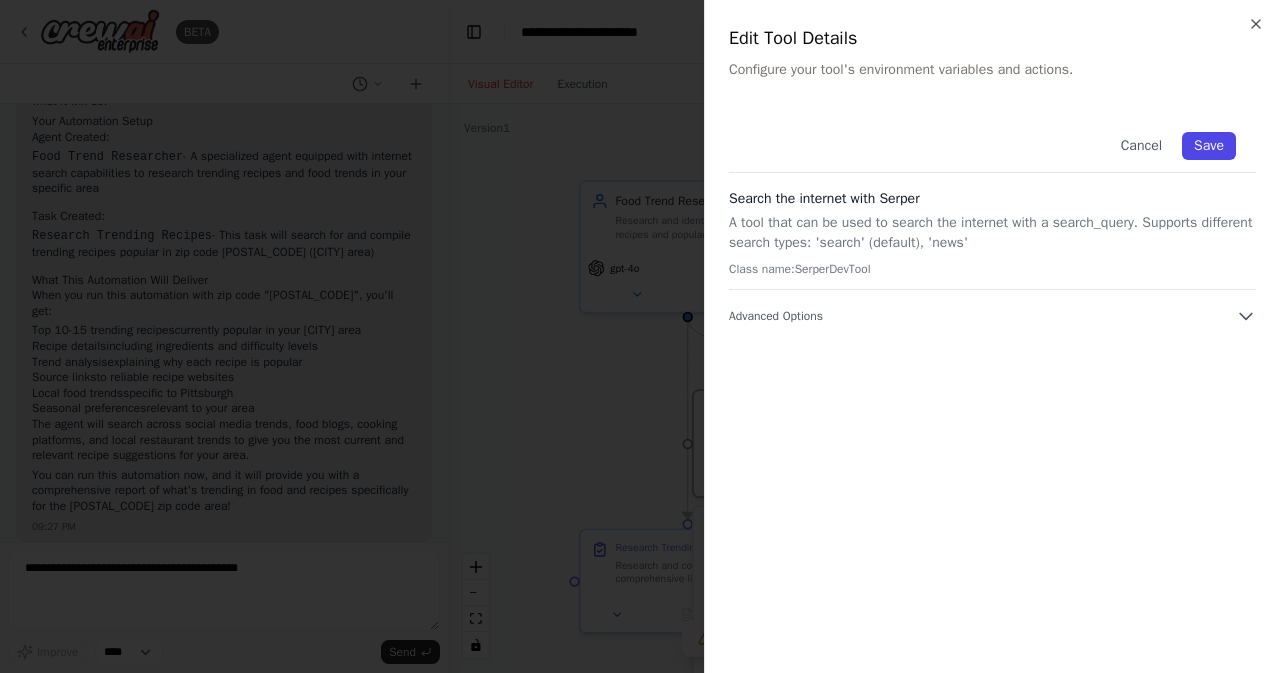 click on "Save" at bounding box center (1209, 146) 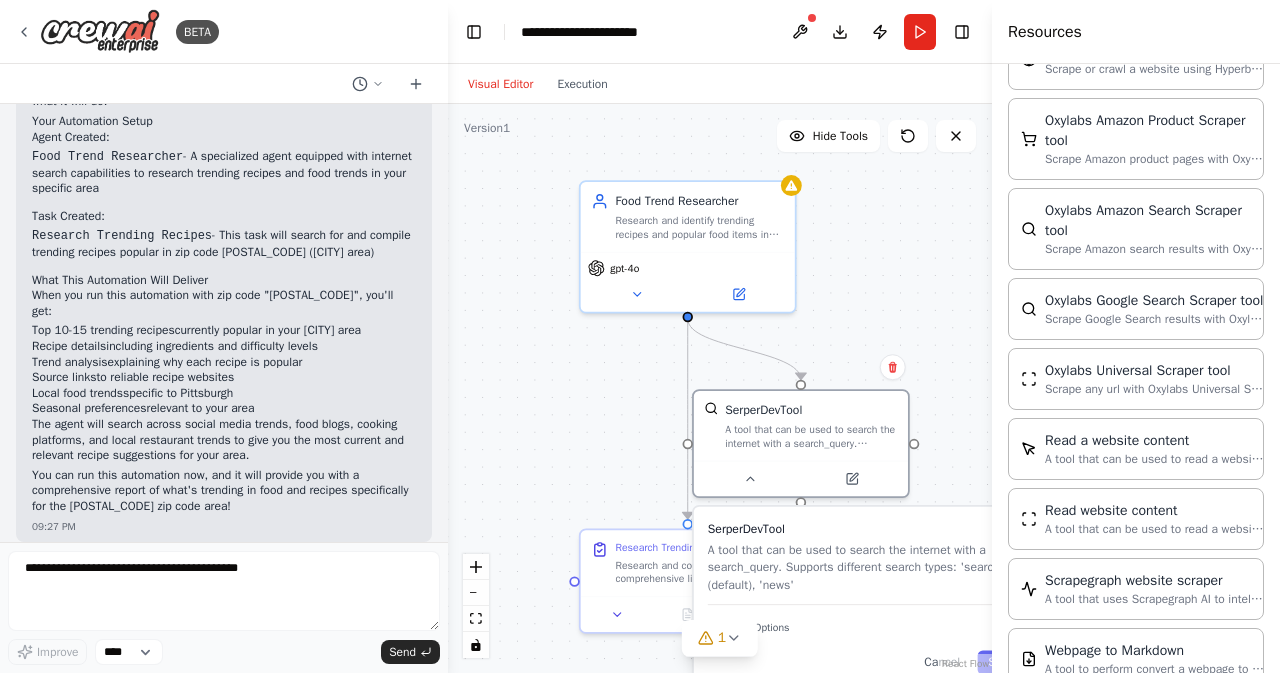 click on ".deletable-edge-delete-btn {
width: 20px;
height: 20px;
border: 0px solid #ffffff;
color: #6b7280;
background-color: #f8fafc;
cursor: pointer;
border-radius: 50%;
font-size: 12px;
padding: 3px;
display: flex;
align-items: center;
justify-content: center;
transition: all 0.2s cubic-bezier(0.4, 0, 0.2, 1);
box-shadow: 0 2px 4px rgba(0, 0, 0, 0.1);
}
.deletable-edge-delete-btn:hover {
background-color: #ef4444;
color: #ffffff;
border-color: #dc2626;
transform: scale(1.1);
box-shadow: 0 4px 12px rgba(239, 68, 68, 0.4);
}
.deletable-edge-delete-btn:active {
transform: scale(0.95);
box-shadow: 0 2px 4px rgba(239, 68, 68, 0.3);
}
Food Trend Researcher gpt-4o SerperDevTool SerperDevTool Cancel Save" at bounding box center (720, 388) 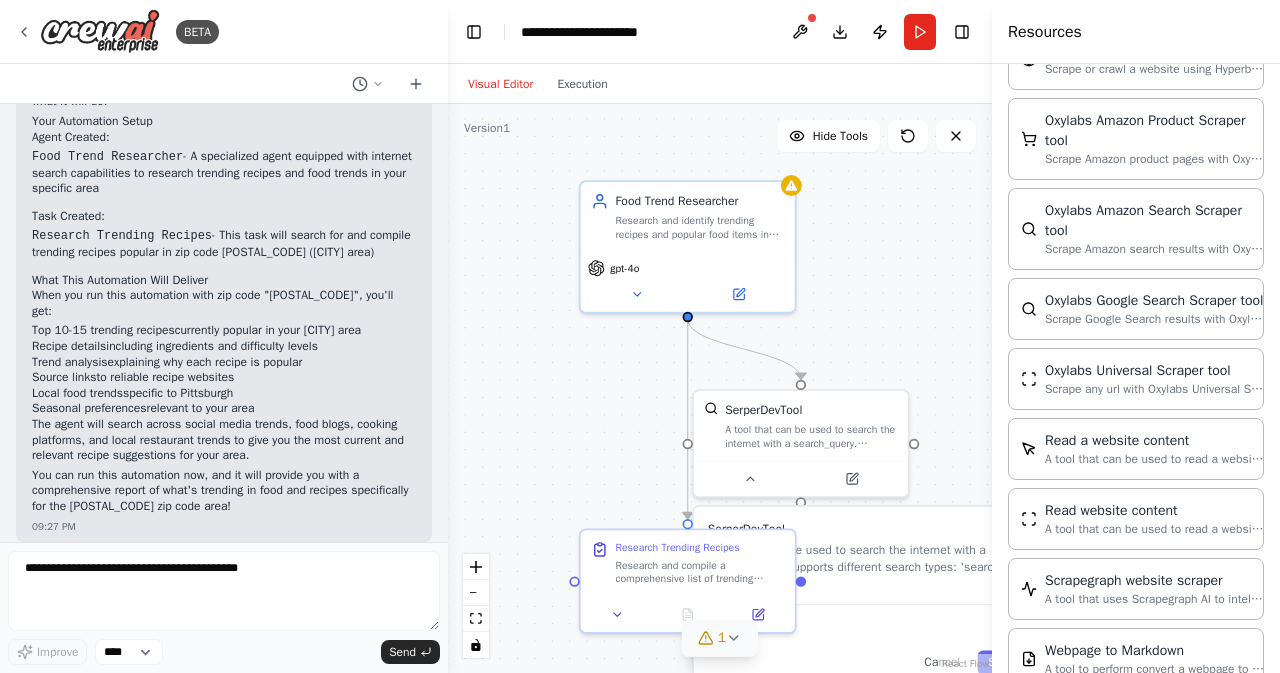 click 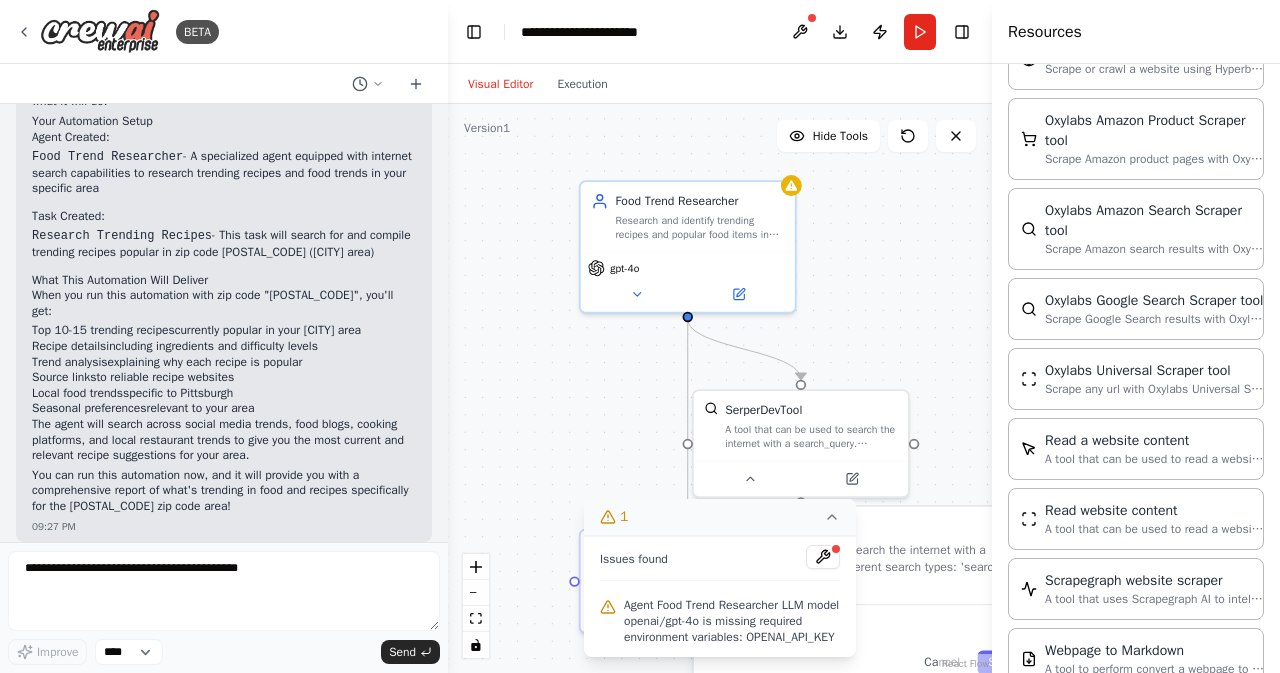 click on "Agent Food Trend Researcher LLM model openai/gpt-4o is missing required environment variables: OPENAI_API_KEY" at bounding box center (732, 621) 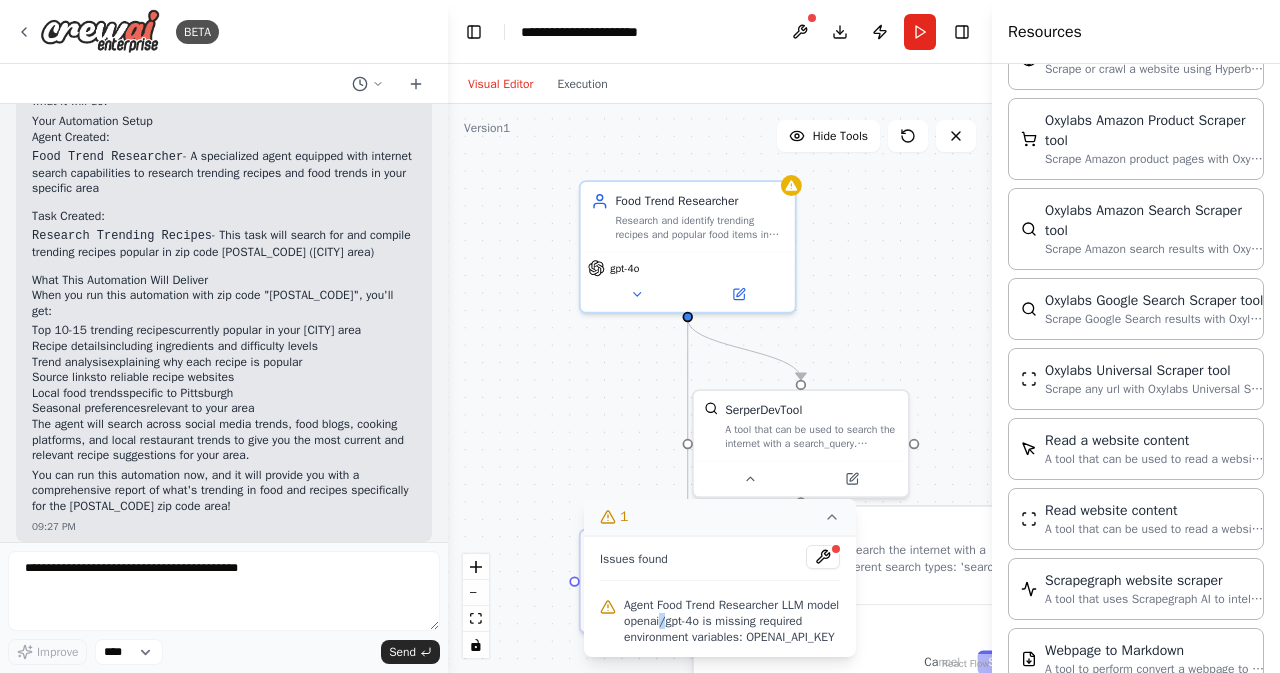 click on "Agent Food Trend Researcher LLM model openai/gpt-4o is missing required environment variables: OPENAI_API_KEY" at bounding box center (732, 621) 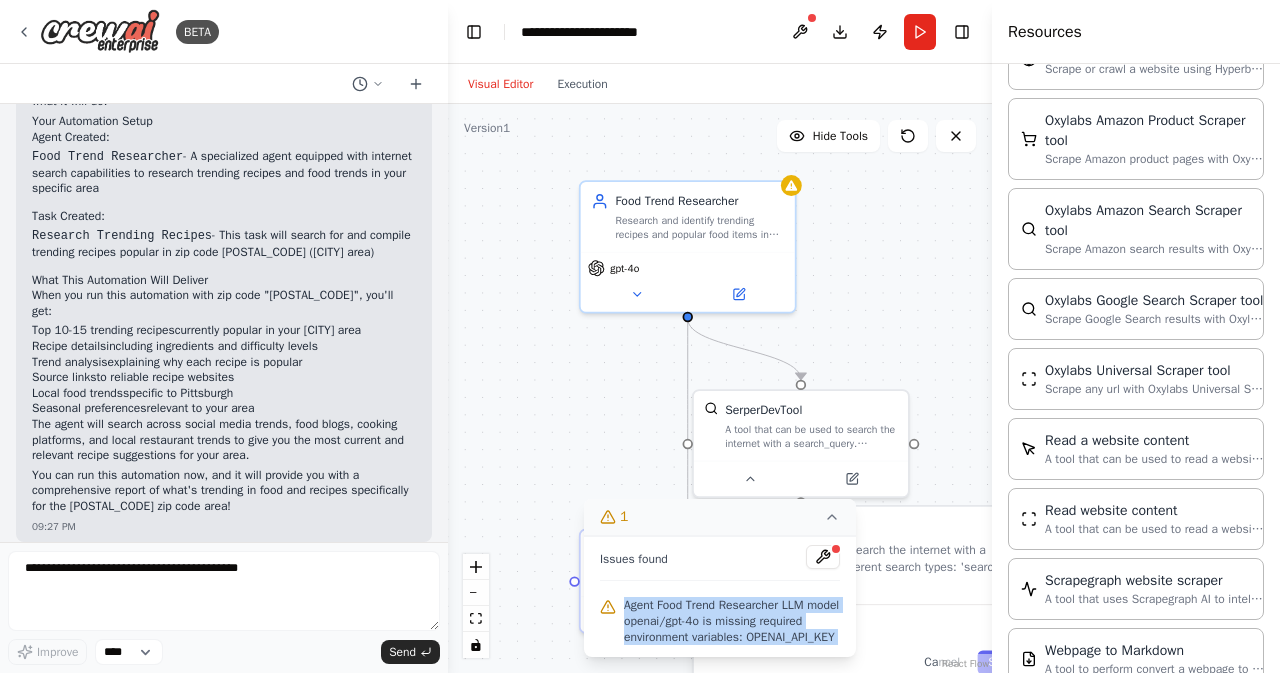 click on "Agent Food Trend Researcher LLM model openai/gpt-4o is missing required environment variables: OPENAI_API_KEY" at bounding box center [732, 621] 